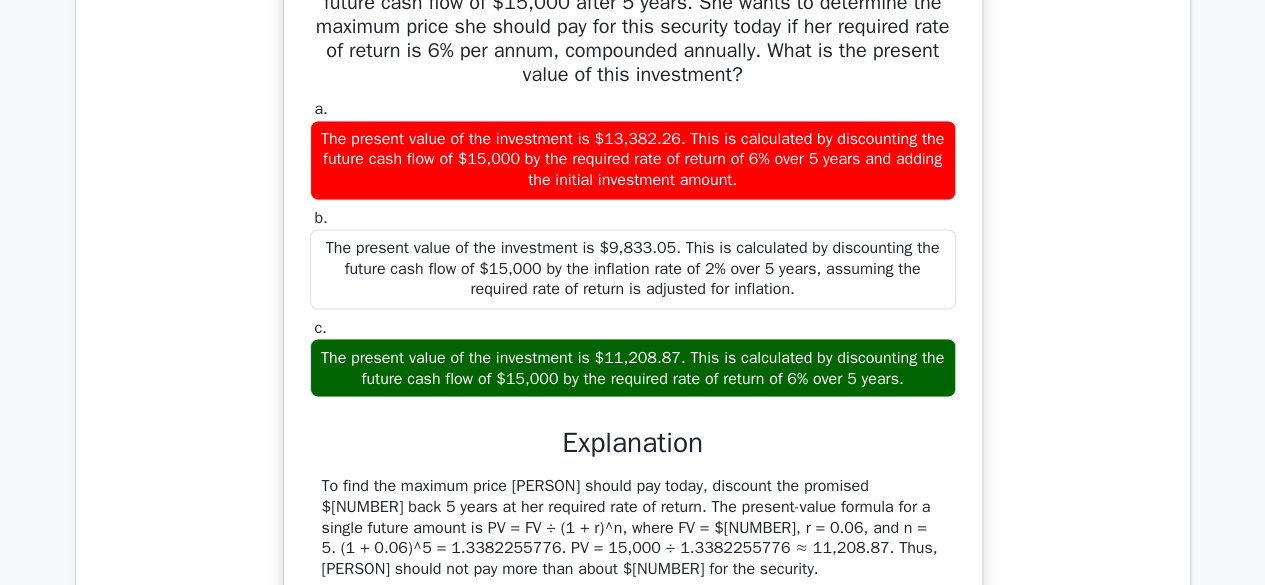 scroll, scrollTop: 1821, scrollLeft: 0, axis: vertical 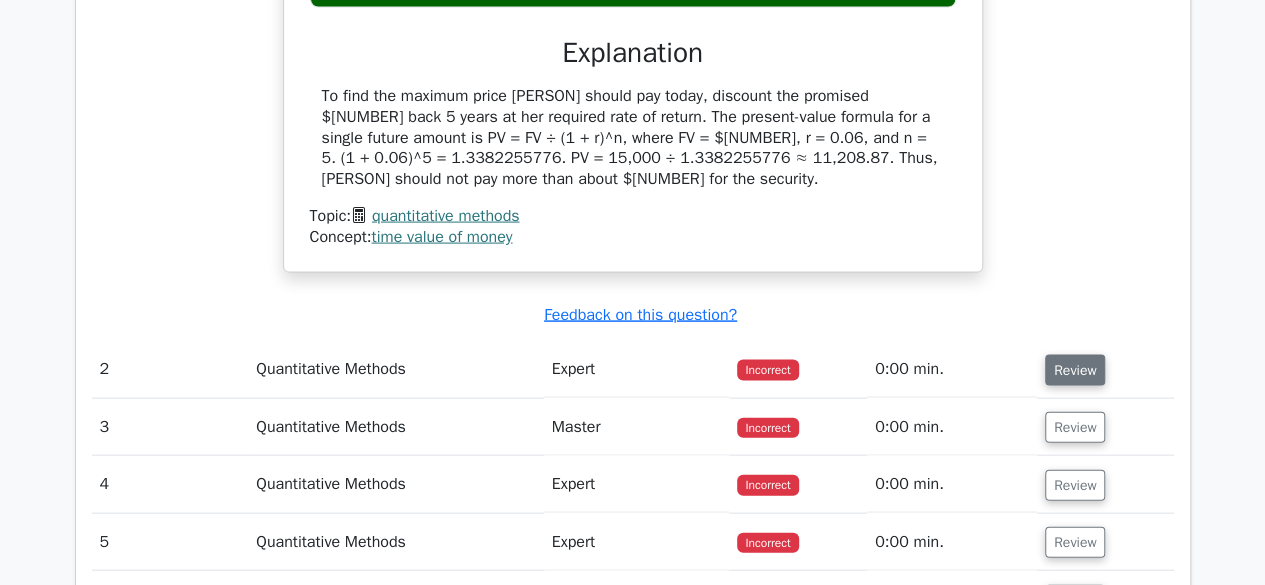 click on "Review" at bounding box center (1075, 370) 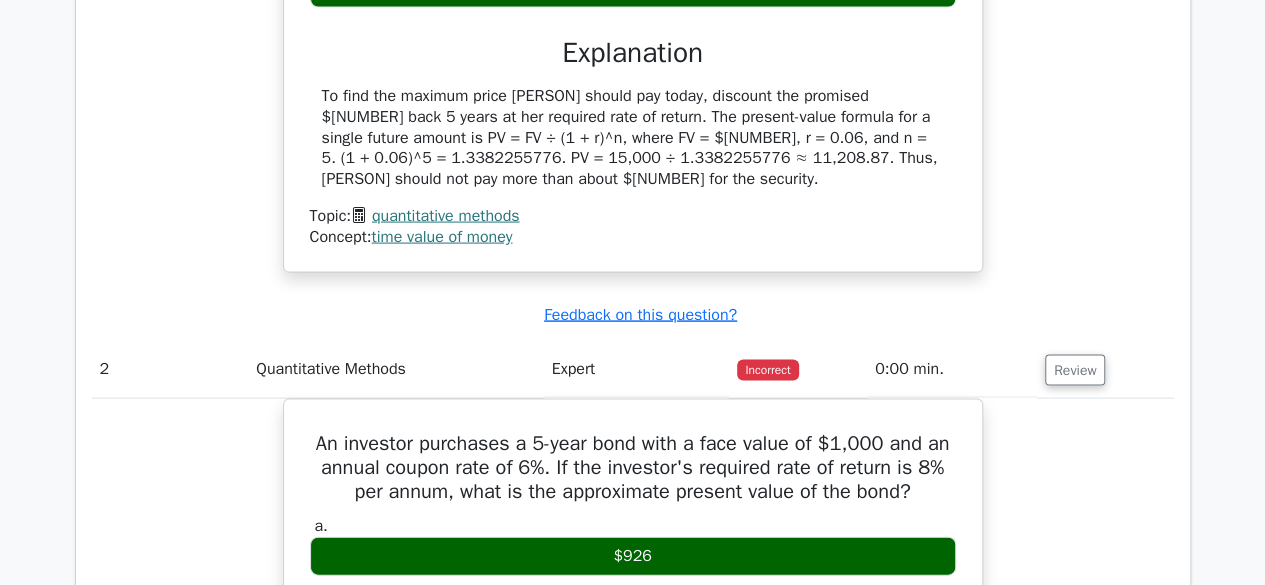 click on "An investor purchases a 5-year bond with a face value of $1,000 and an annual coupon rate of 6%. If the investor's required rate of return is 8% per annum, what is the approximate present value of the bond?
a.
$926
b.
c." at bounding box center (633, 959) 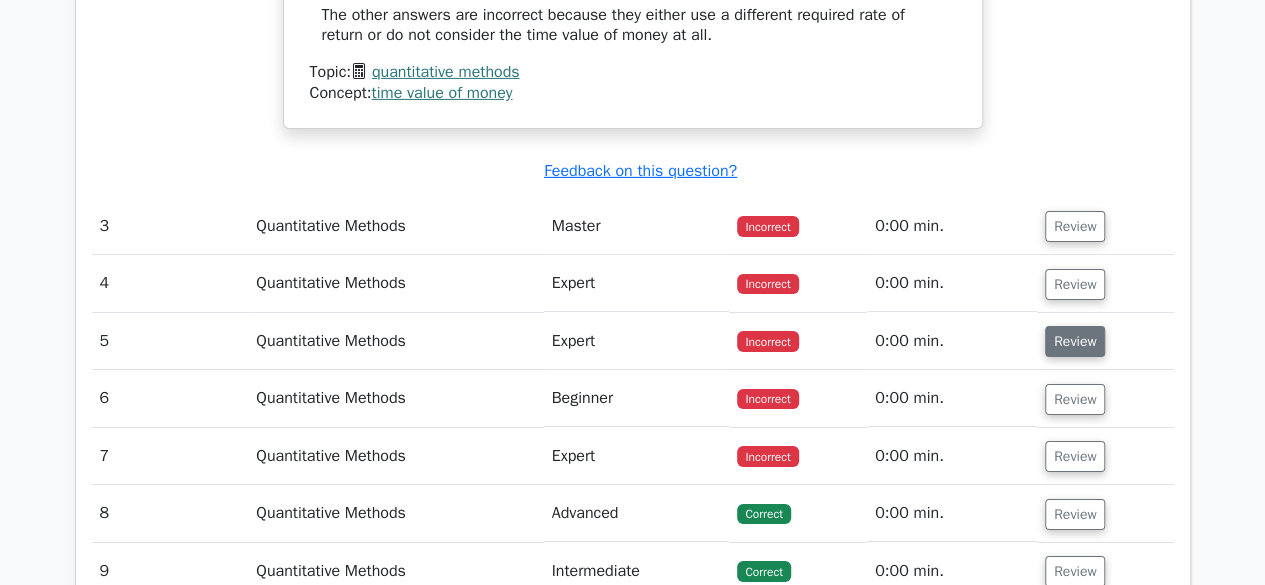 scroll, scrollTop: 3339, scrollLeft: 0, axis: vertical 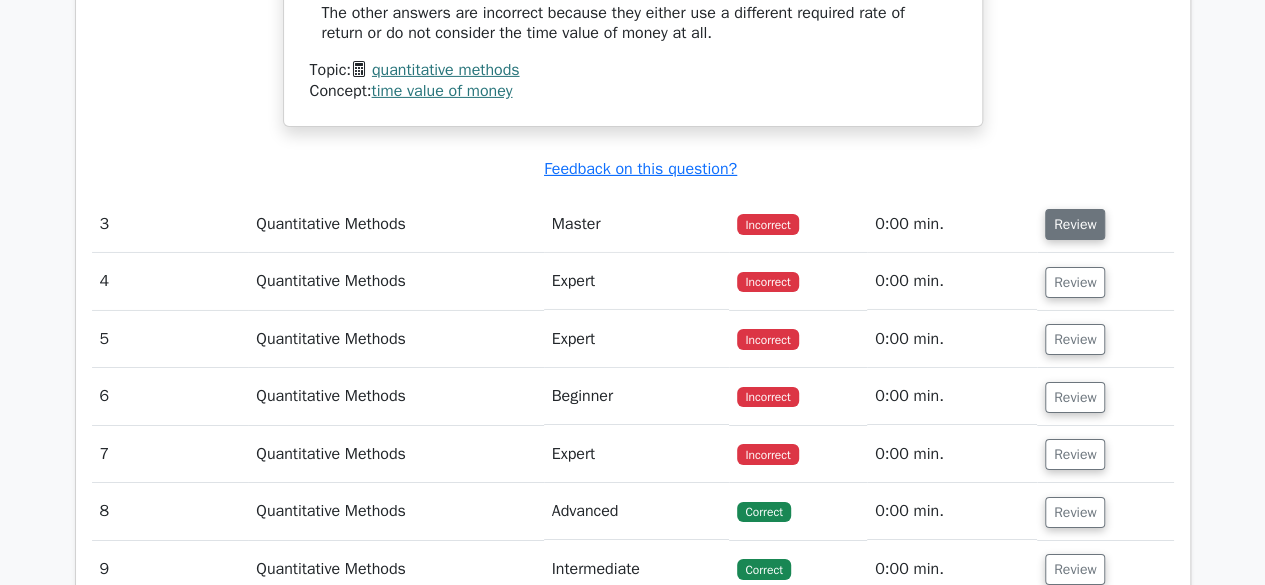 click on "Review" at bounding box center (1075, 224) 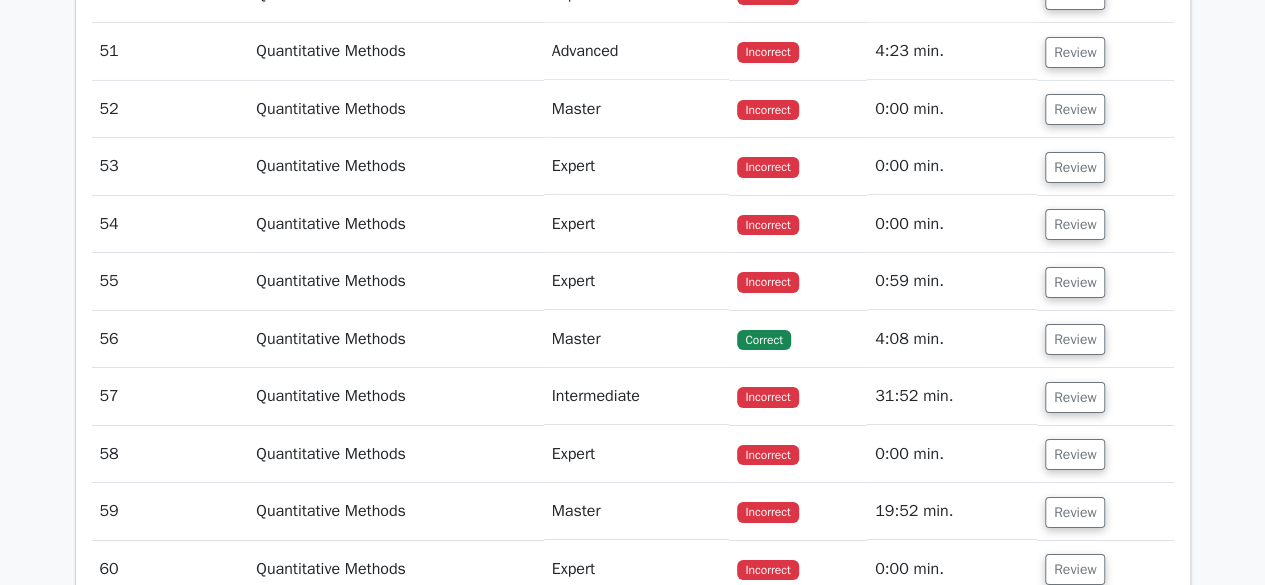 scroll, scrollTop: 7147, scrollLeft: 0, axis: vertical 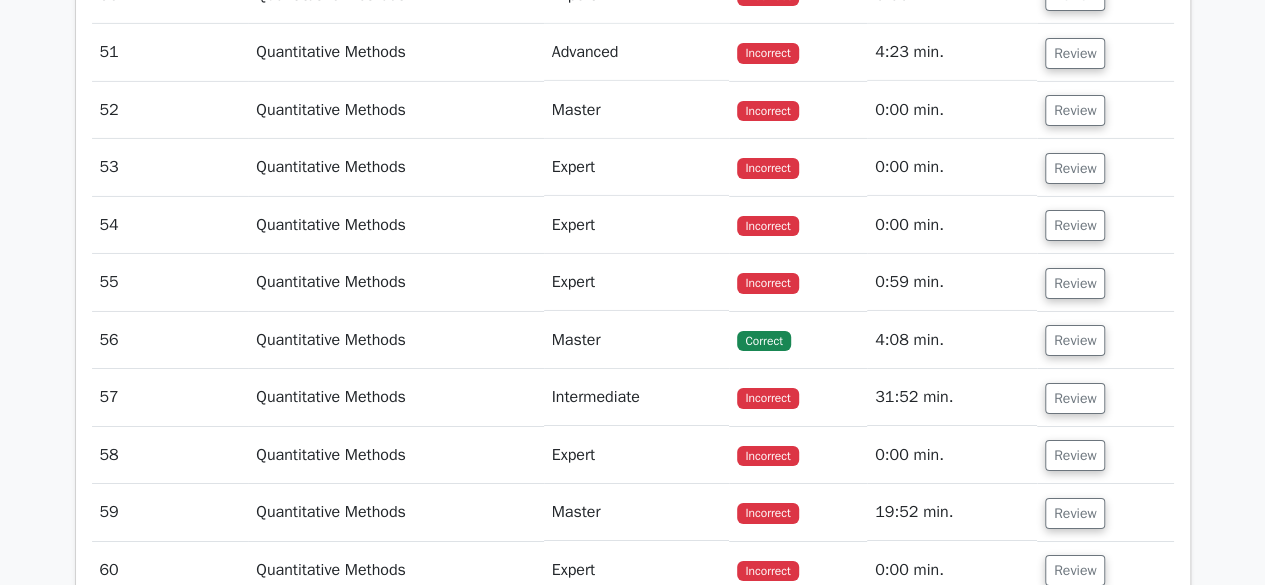 click on "Review" at bounding box center (1075, 283) 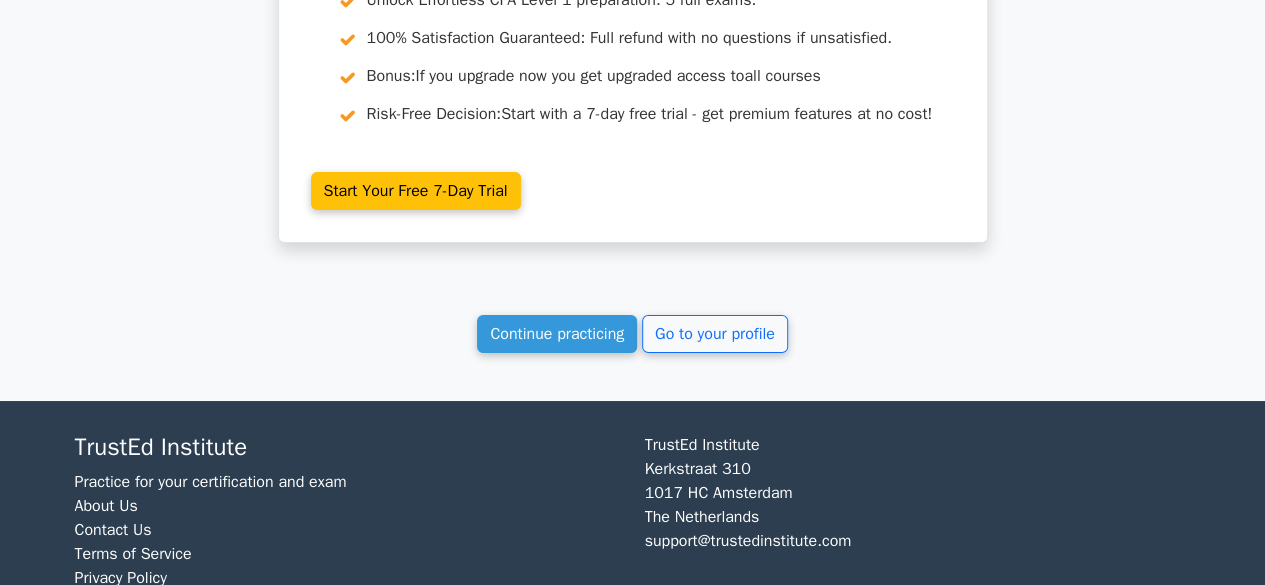 scroll, scrollTop: 11149, scrollLeft: 0, axis: vertical 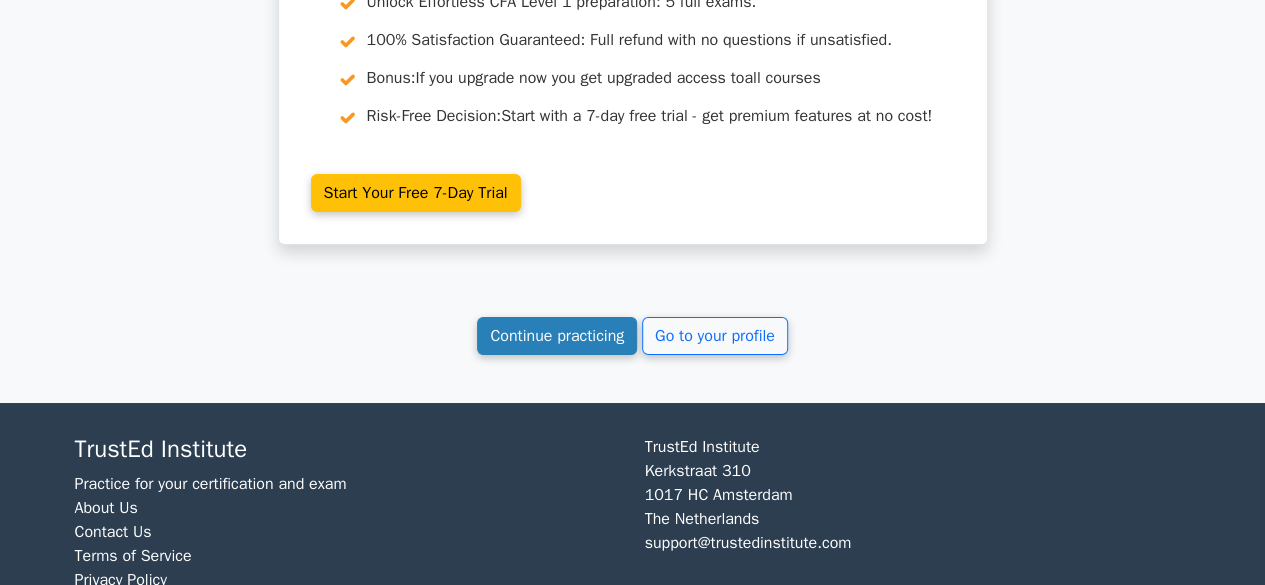 click on "Continue practicing" at bounding box center (557, 336) 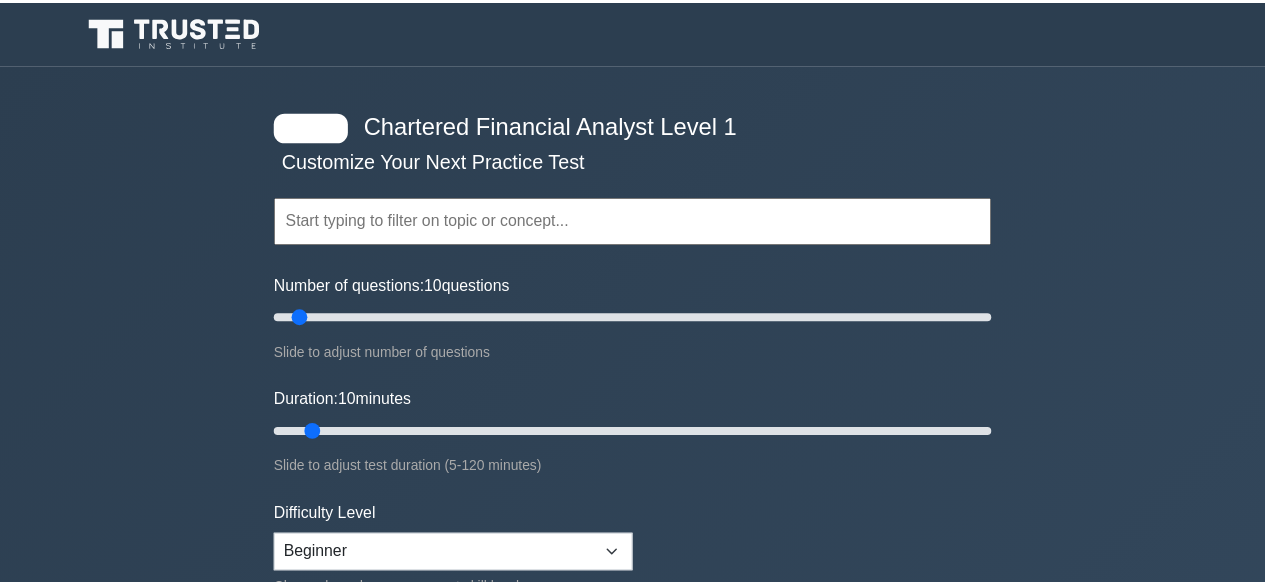 scroll, scrollTop: 0, scrollLeft: 0, axis: both 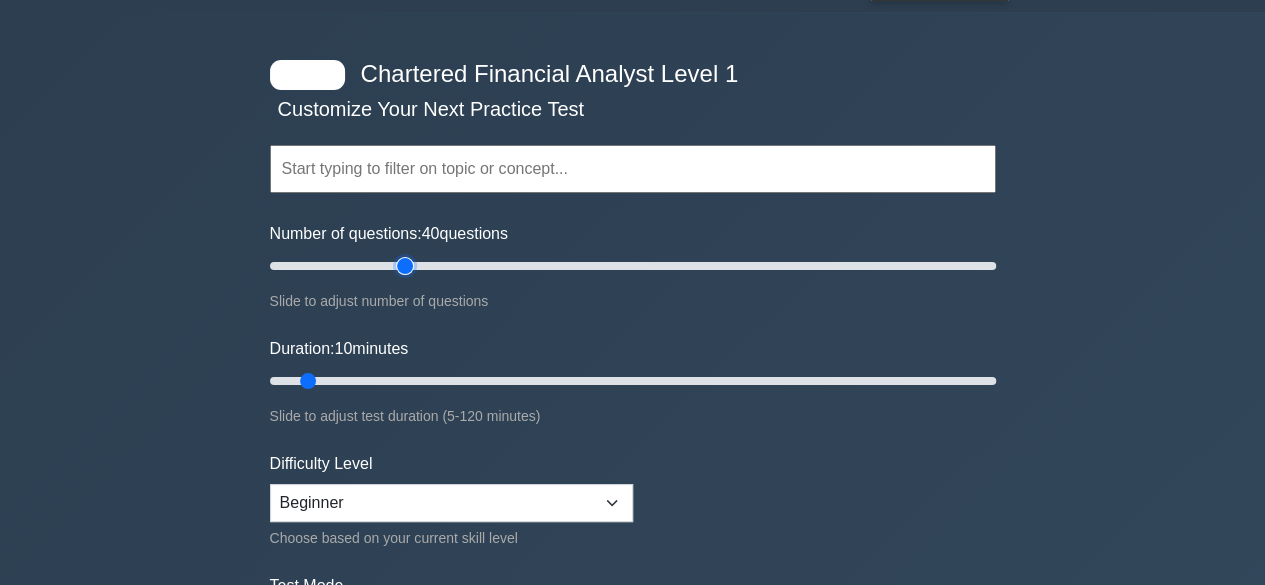drag, startPoint x: 292, startPoint y: 265, endPoint x: 410, endPoint y: 277, distance: 118.6086 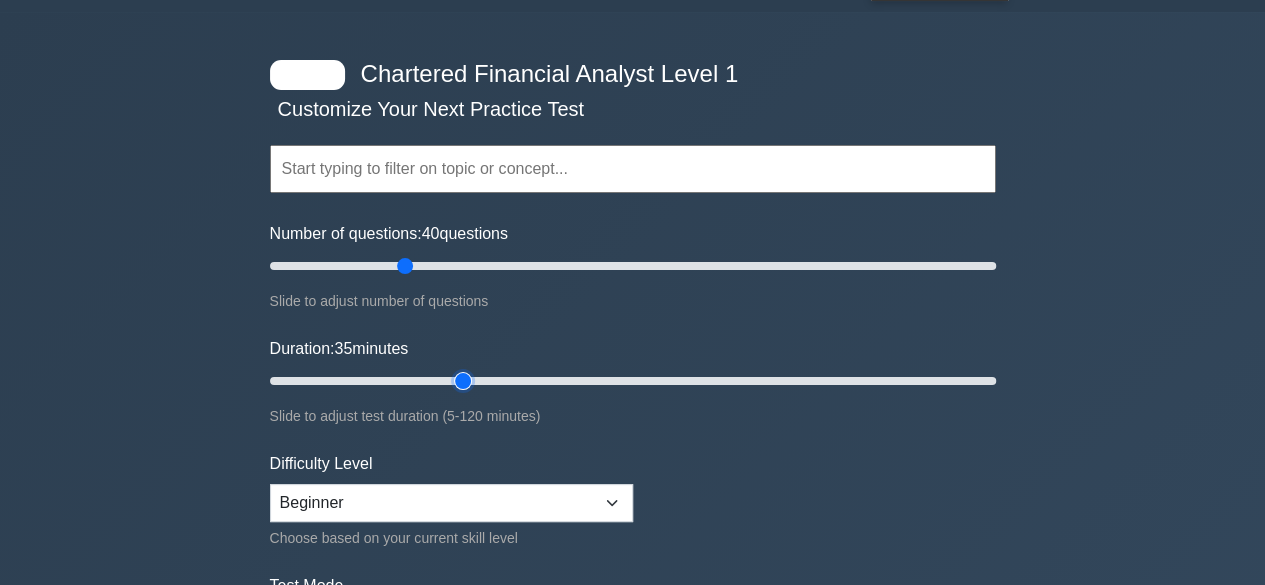 drag, startPoint x: 304, startPoint y: 377, endPoint x: 477, endPoint y: 376, distance: 173.00288 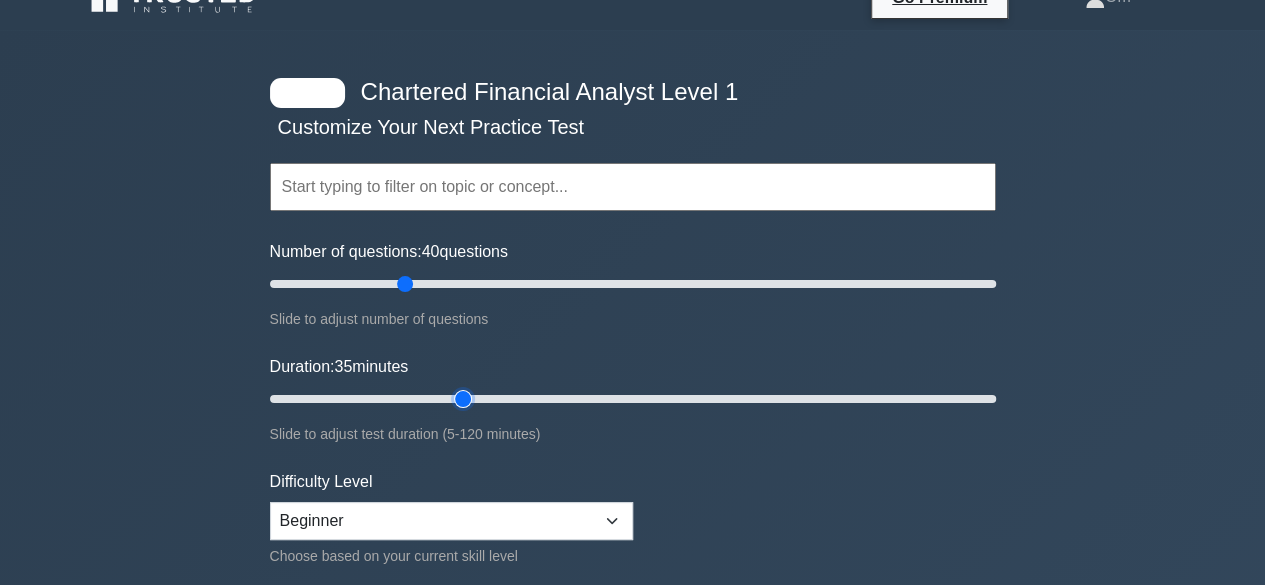 scroll, scrollTop: 0, scrollLeft: 0, axis: both 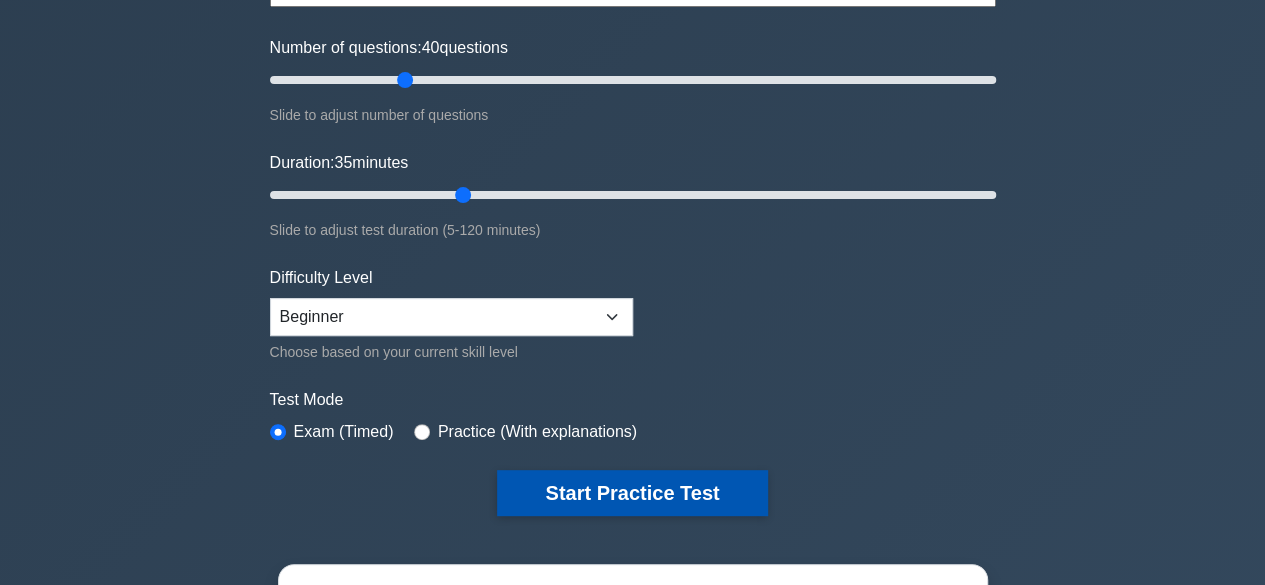 click on "Start Practice Test" at bounding box center (632, 493) 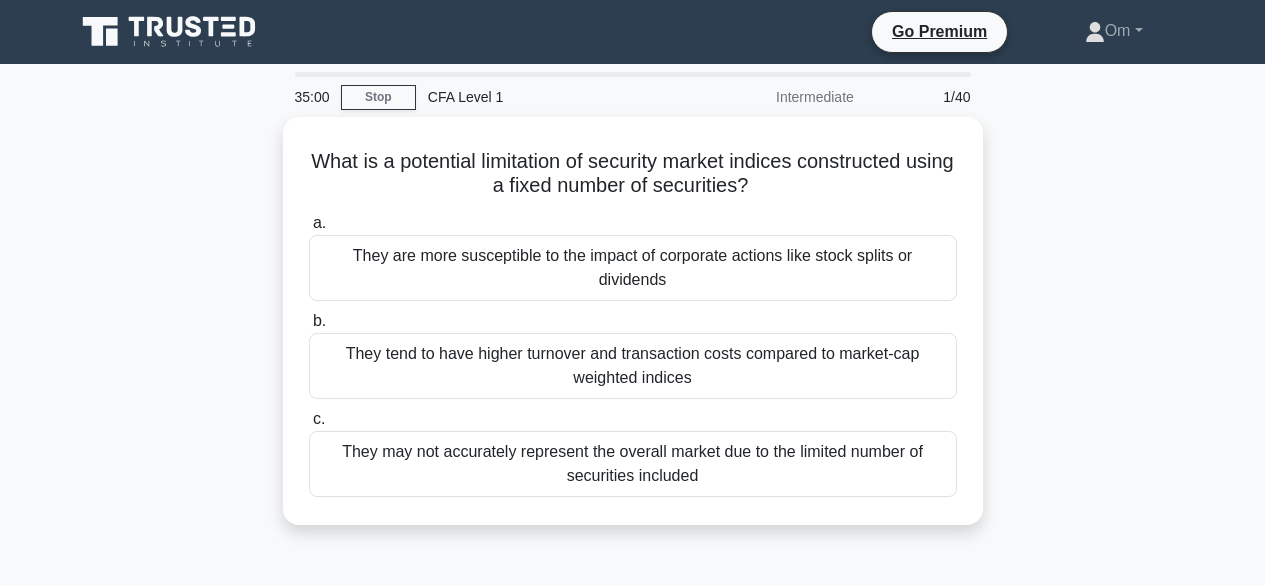 scroll, scrollTop: 0, scrollLeft: 0, axis: both 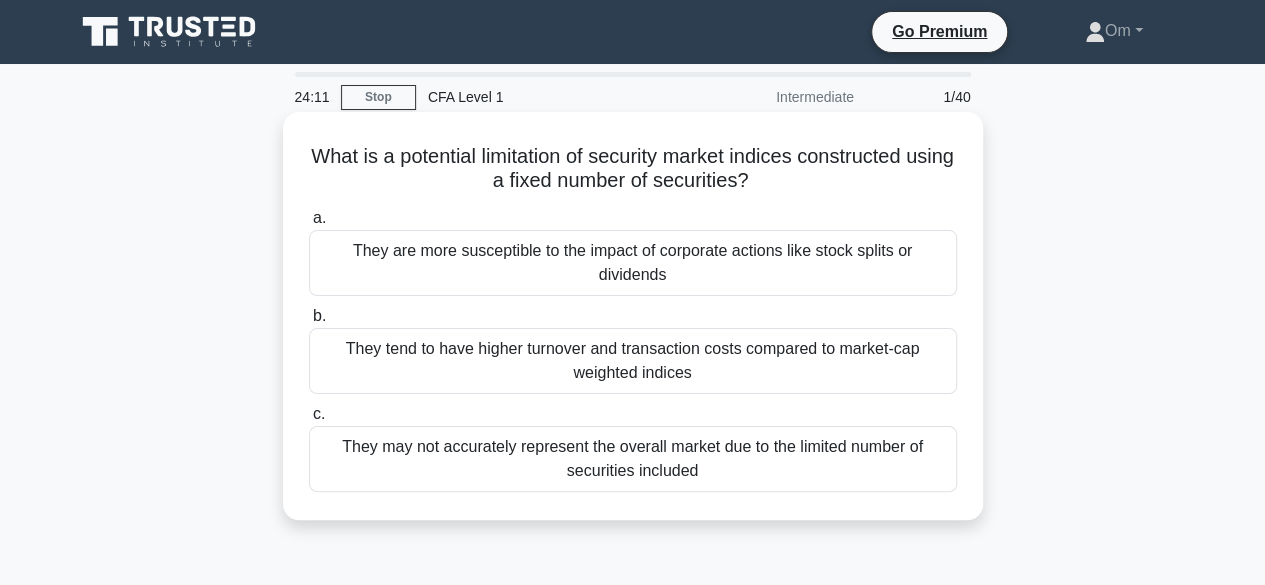 click on "They are more susceptible to the impact of corporate actions like stock splits or dividends" at bounding box center (633, 263) 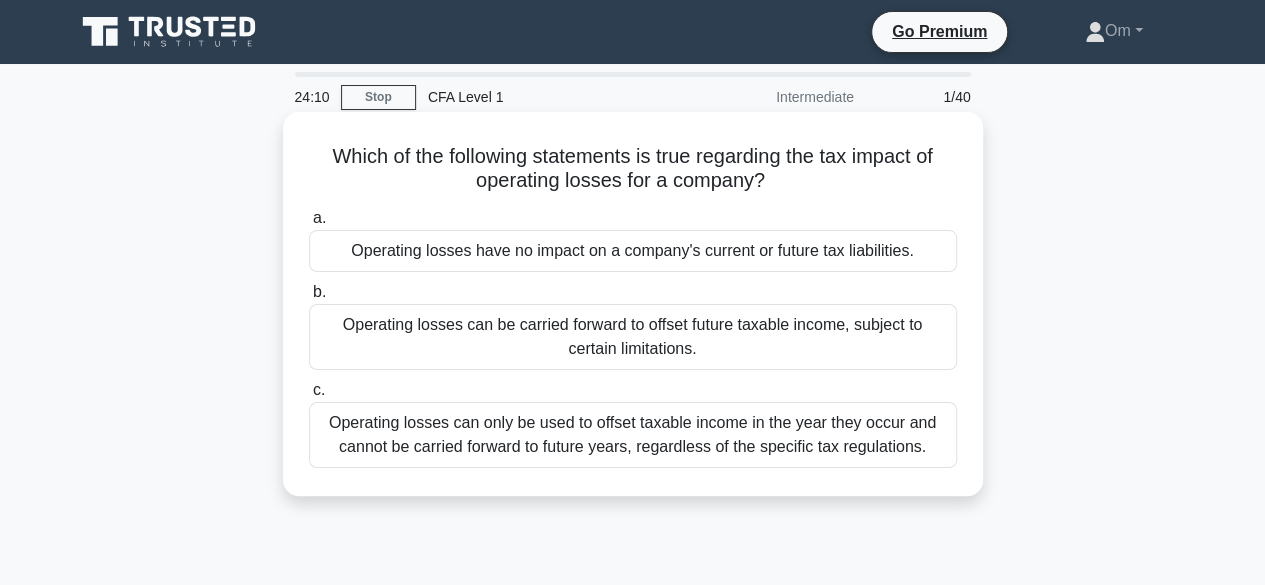 click on "Operating losses can be carried forward to offset future taxable income, subject to certain limitations." at bounding box center (633, 337) 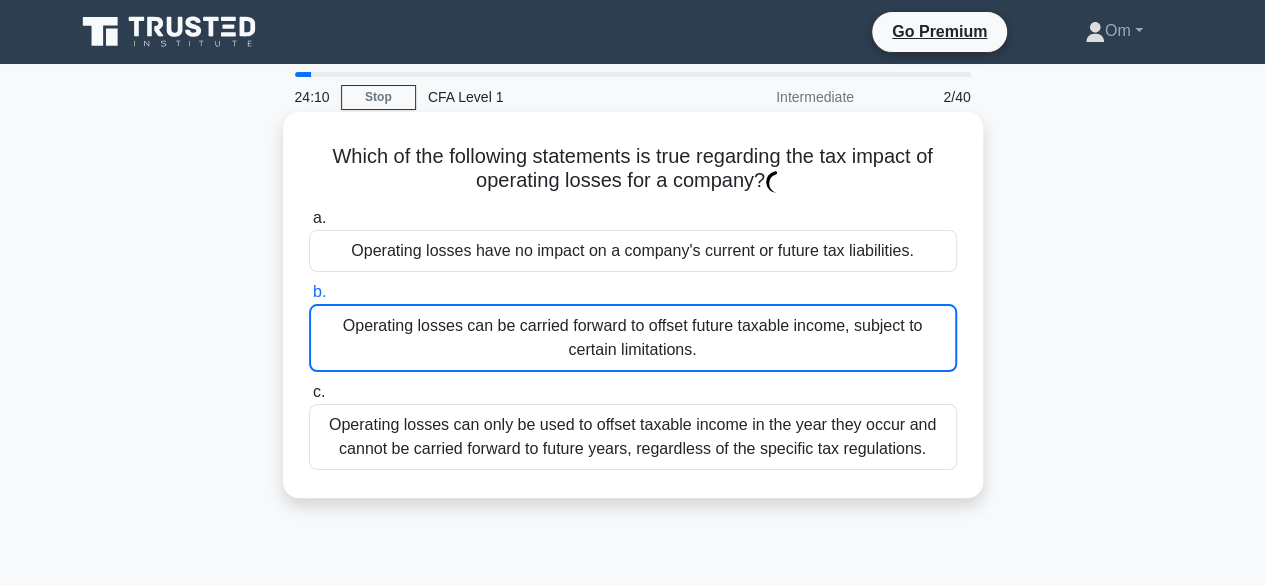 click on "Operating losses can be carried forward to offset future taxable income, subject to certain limitations." at bounding box center [633, 338] 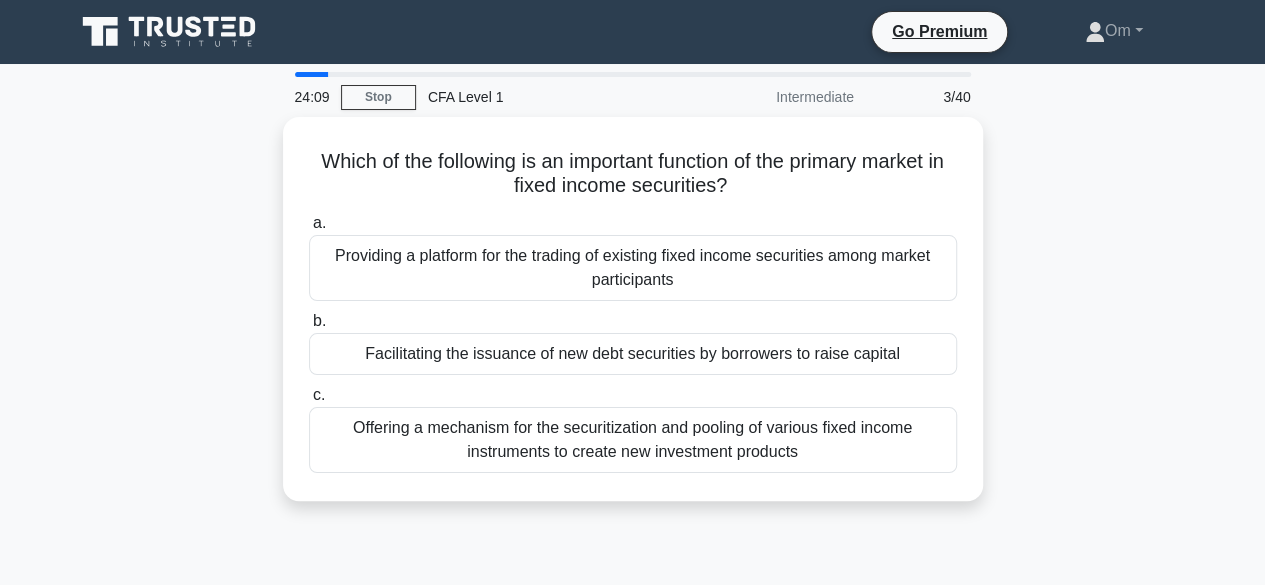 click on "Facilitating the issuance of new debt securities by borrowers to raise capital" at bounding box center (633, 354) 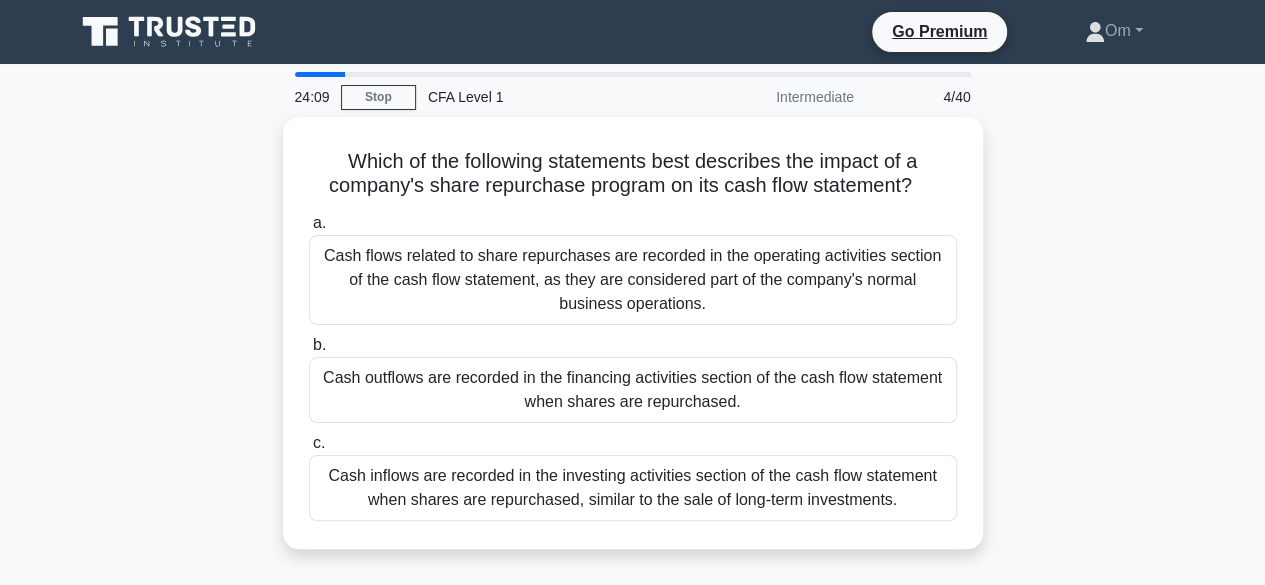 click on "b.
Cash outflows are recorded in the financing activities section of the cash flow statement when shares are repurchased." at bounding box center [633, 378] 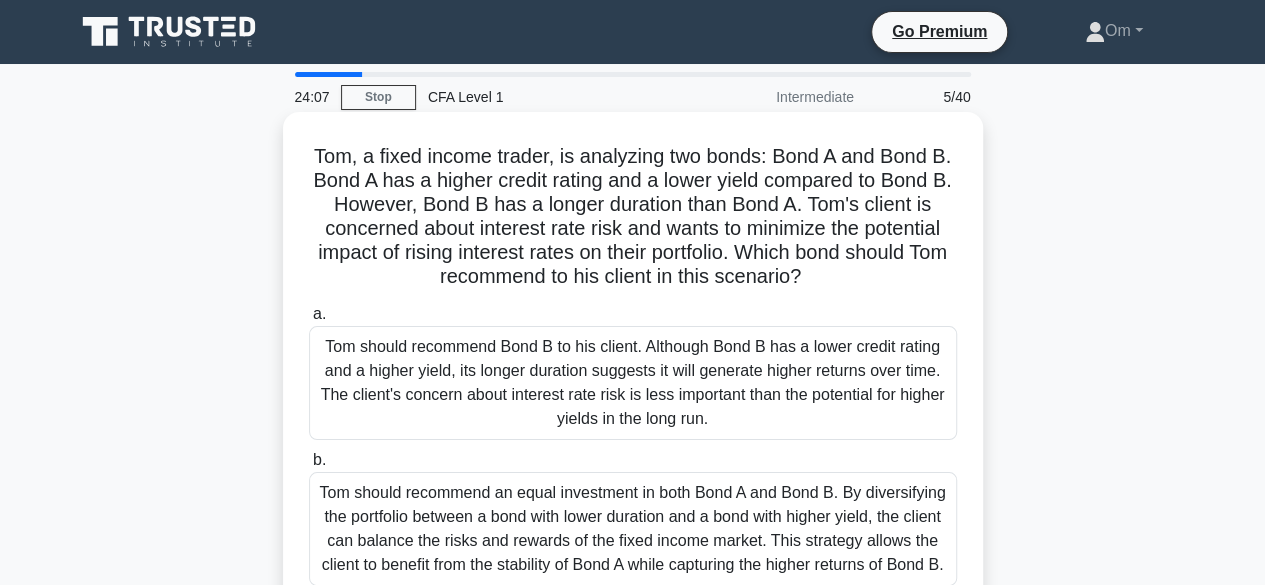 click on "Tom should recommend Bond B to his client. Although Bond B has a lower credit rating and a higher yield, its longer duration suggests it will generate higher returns over time. The client's concern about interest rate risk is less important than the potential for higher yields in the long run." at bounding box center (633, 383) 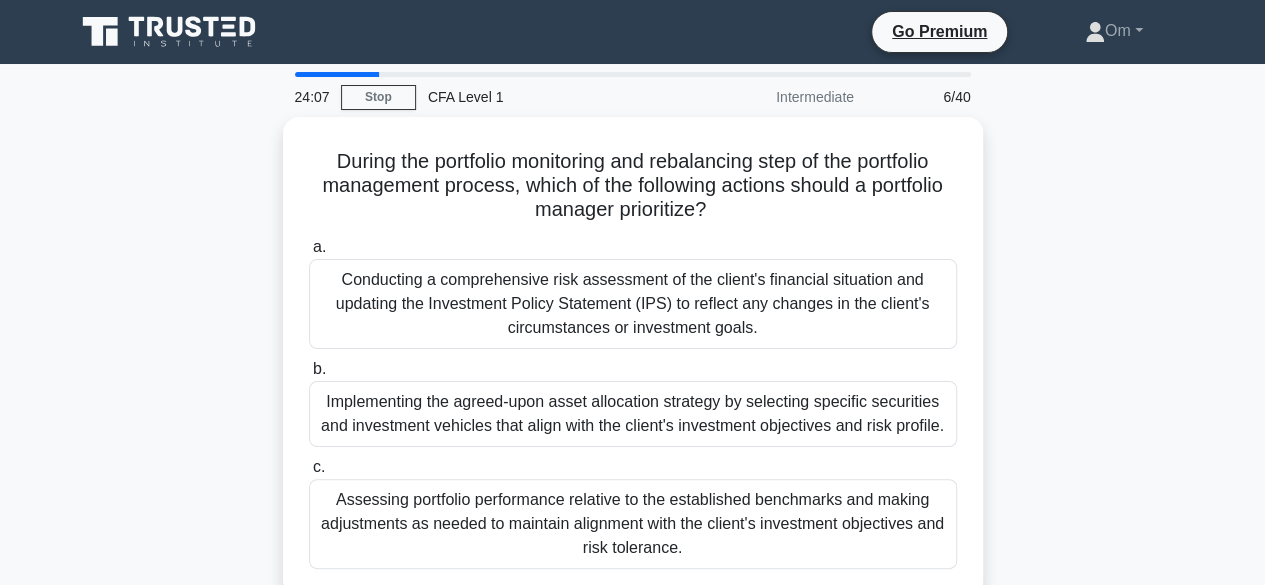 click on "b.
Implementing the agreed-upon asset allocation strategy by selecting specific securities and investment vehicles that align with the client's investment objectives and risk profile." at bounding box center [633, 402] 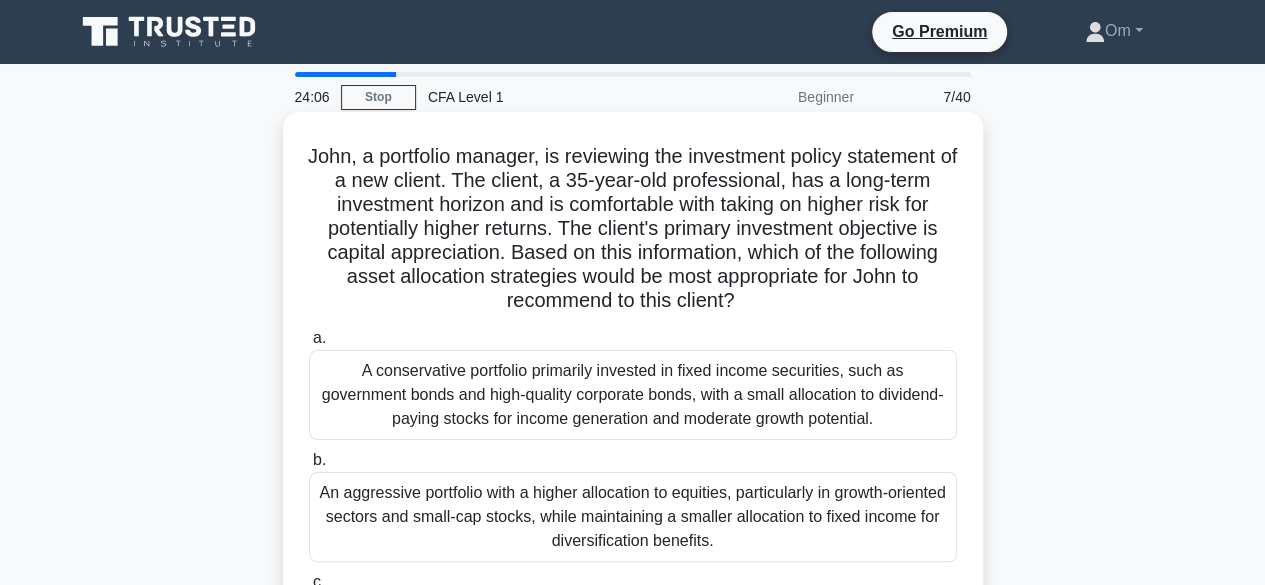 click on "A conservative portfolio primarily invested in fixed income securities, such as government bonds and high-quality corporate bonds, with a small allocation to dividend-paying stocks for income generation and moderate growth potential." at bounding box center [633, 395] 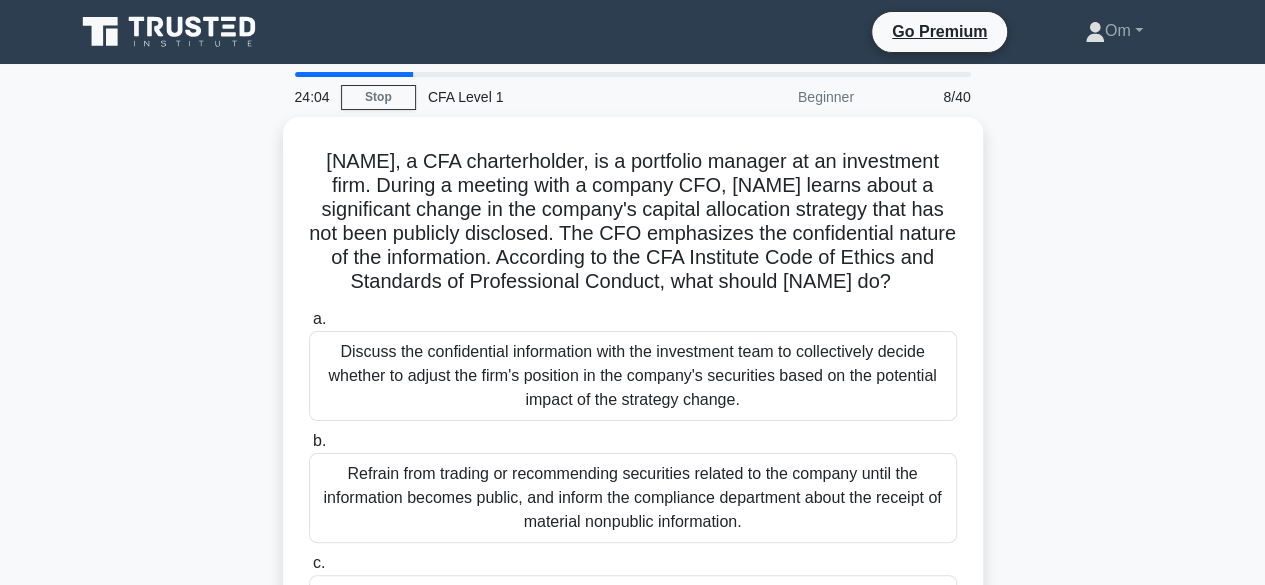 click on "b.
Refrain from trading or recommending securities related to the company until the information becomes public, and inform the compliance department about the receipt of material nonpublic information." at bounding box center (633, 486) 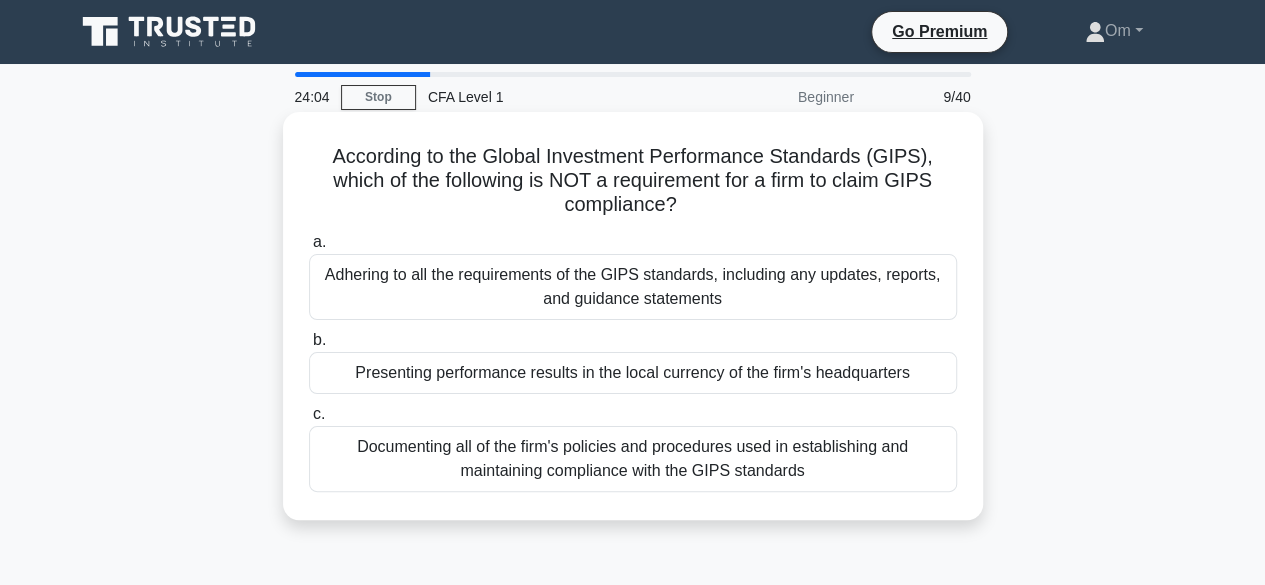 click on "Documenting all of the firm's policies and procedures used in establishing and maintaining compliance with the GIPS standards" at bounding box center [633, 459] 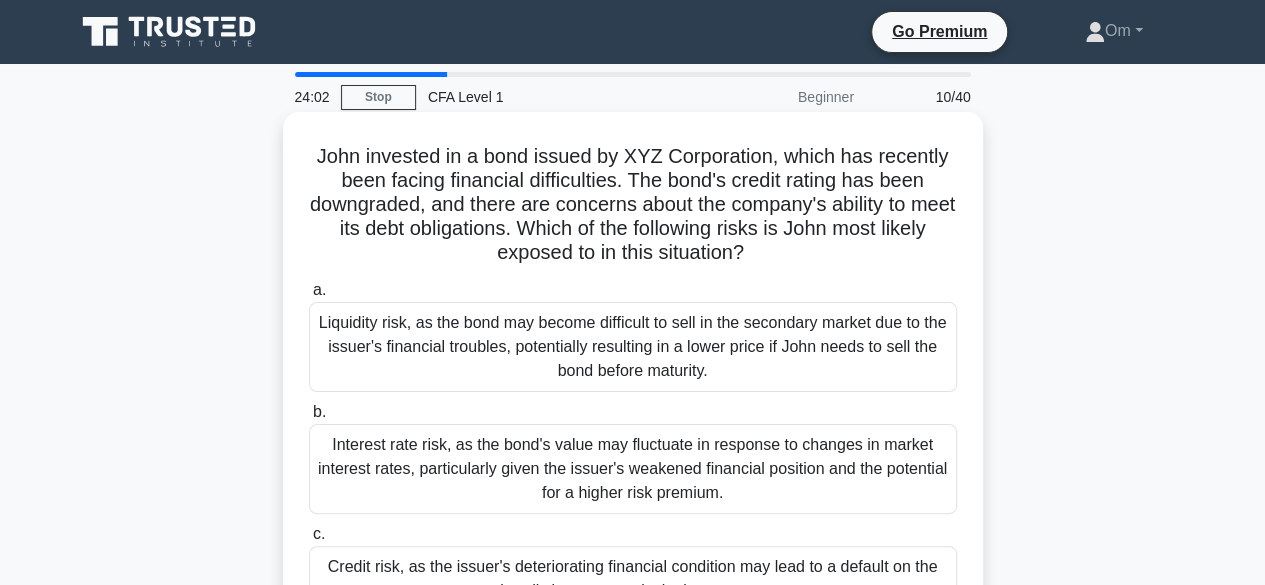 click on "Liquidity risk, as the bond may become difficult to sell in the secondary market due to the issuer's financial troubles, potentially resulting in a lower price if John needs to sell the bond before maturity." at bounding box center (633, 347) 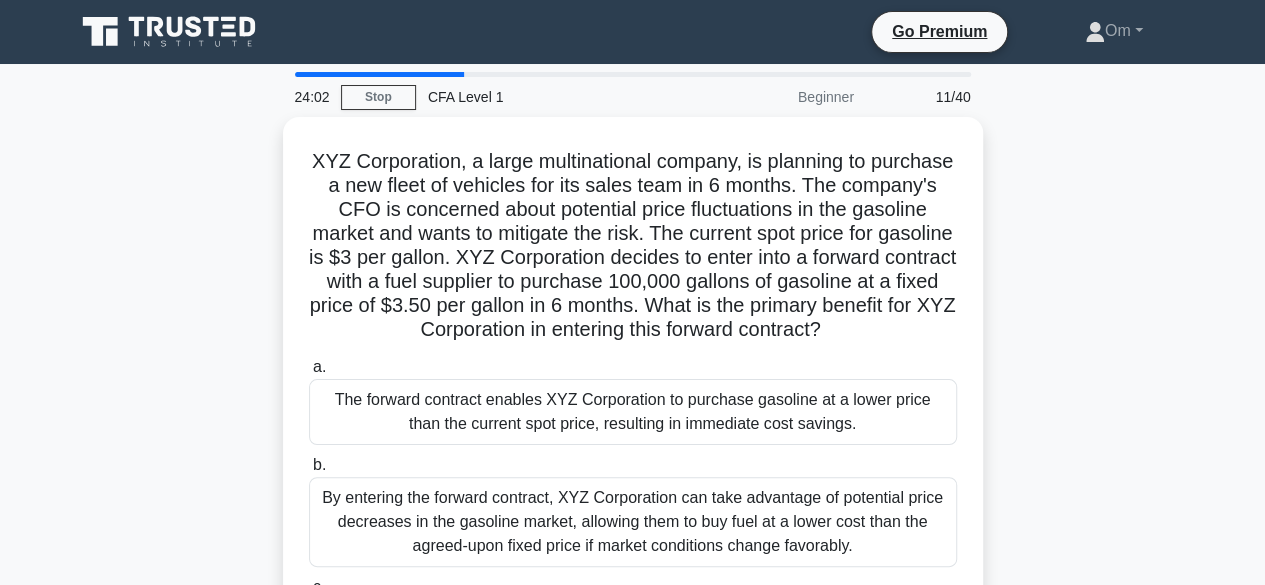 click on "XYZ Corporation, a large multinational company, is planning to purchase a new fleet of vehicles for its sales team in 6 months. The company's CFO is concerned about potential price fluctuations in the gasoline market and wants to mitigate the risk. The current spot price for gasoline is $3 per gallon. XYZ Corporation decides to enter into a forward contract with a fuel supplier to purchase 100,000 gallons of gasoline at a fixed price of $3.50 per gallon in 6 months. What is the primary benefit for XYZ Corporation in entering this forward contract?
.spinner_0XTQ{transform-origin:center;animation:spinner_y6GP .75s linear infinite}@keyframes spinner_y6GP{100%{transform:rotate(360deg)}}
a." at bounding box center (633, 405) 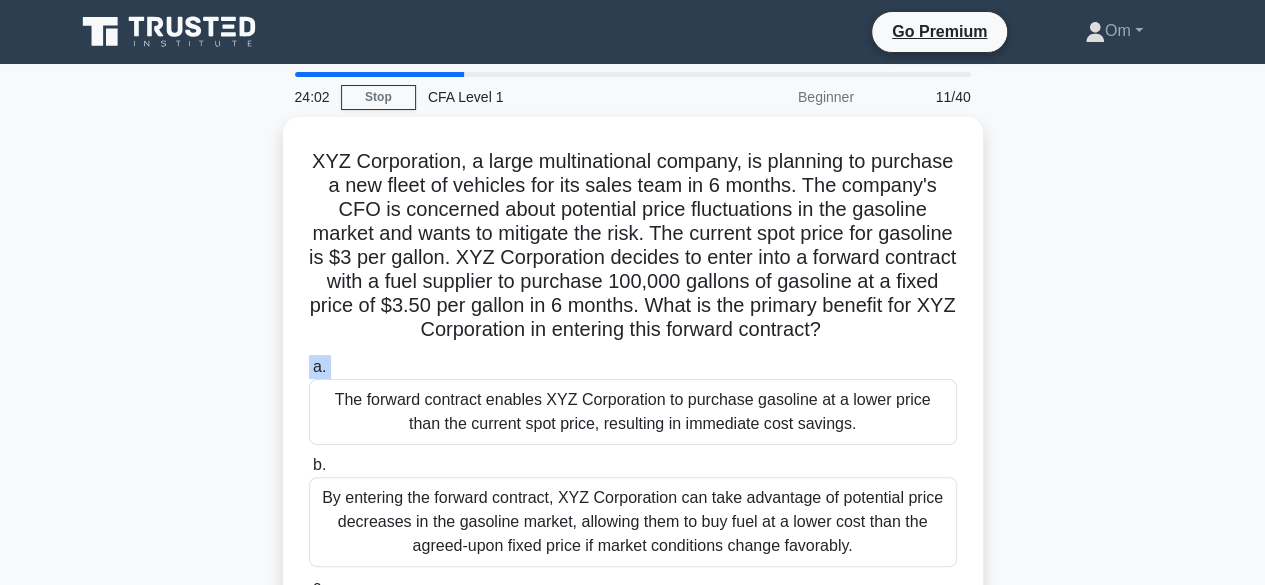 click on "a.
The forward contract enables XYZ Corporation to purchase gasoline at a lower price than the current spot price, resulting in immediate cost savings.
b.
c." at bounding box center [633, 510] 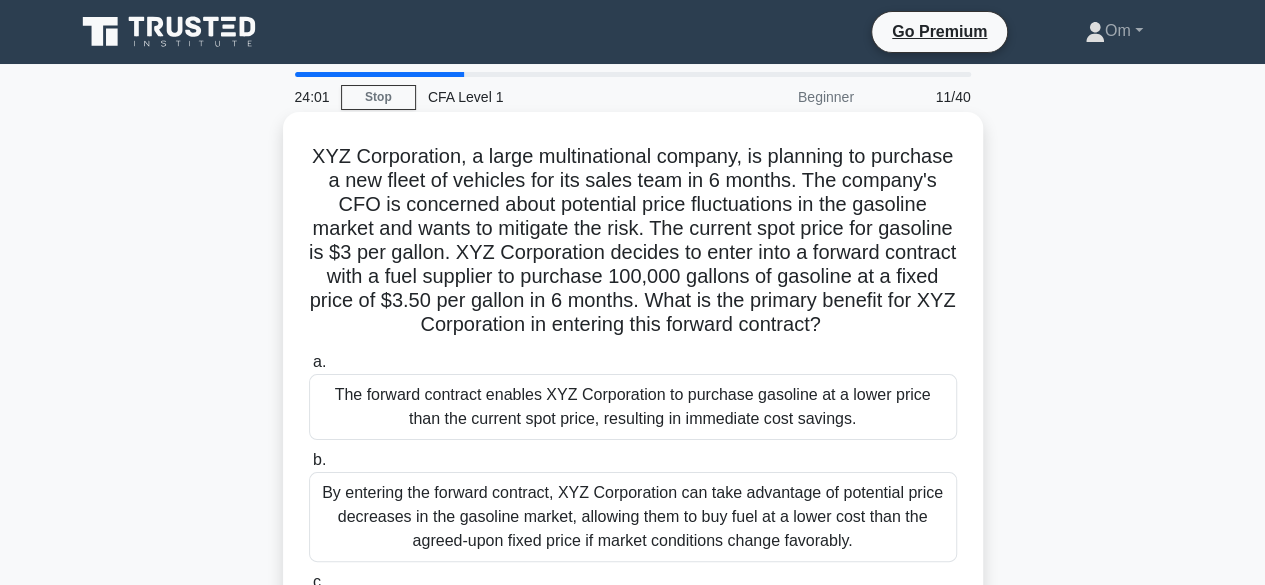 click on "The forward contract enables XYZ Corporation to purchase gasoline at a lower price than the current spot price, resulting in immediate cost savings." at bounding box center (633, 407) 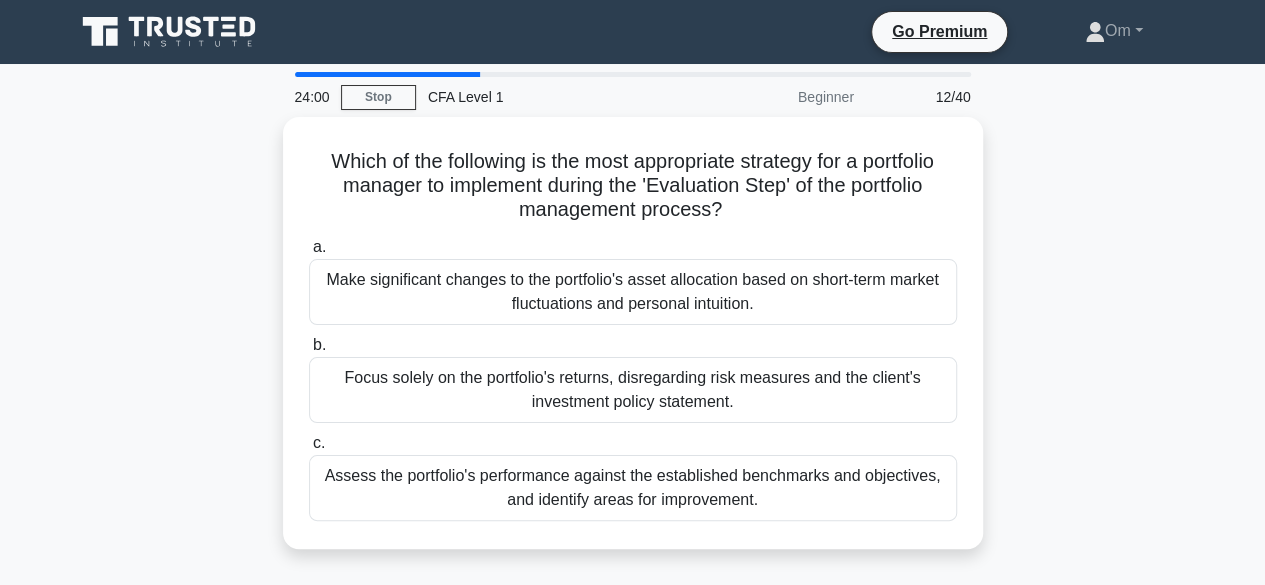click on "Focus solely on the portfolio's returns, disregarding risk measures and the client's investment policy statement." at bounding box center [633, 390] 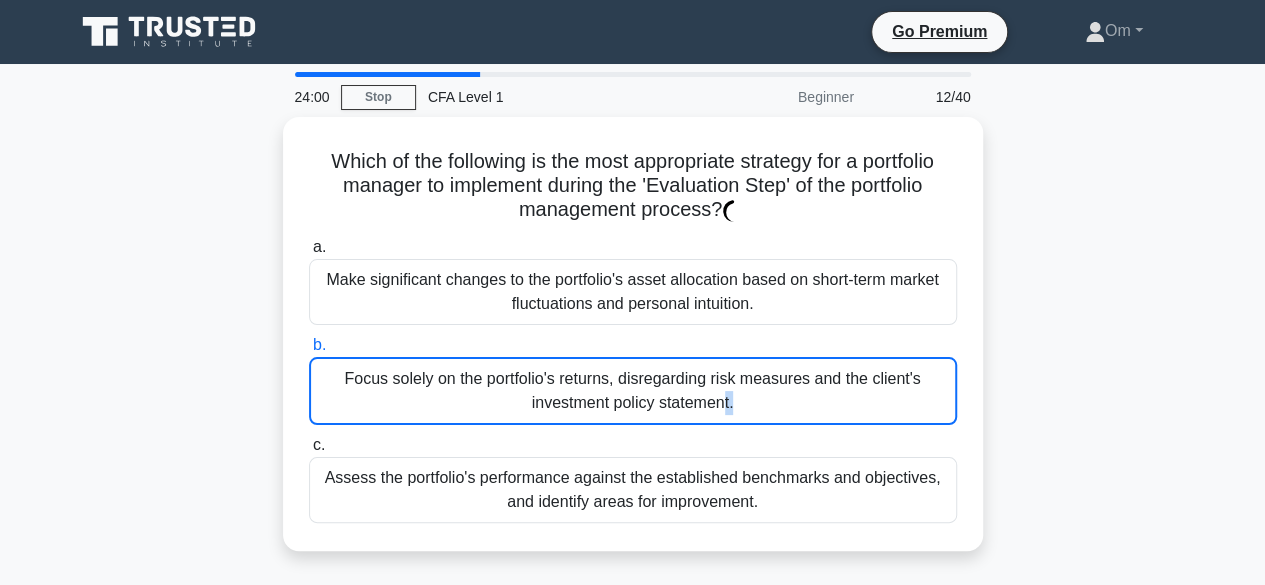 click on "Focus solely on the portfolio's returns, disregarding risk measures and the client's investment policy statement." at bounding box center (633, 391) 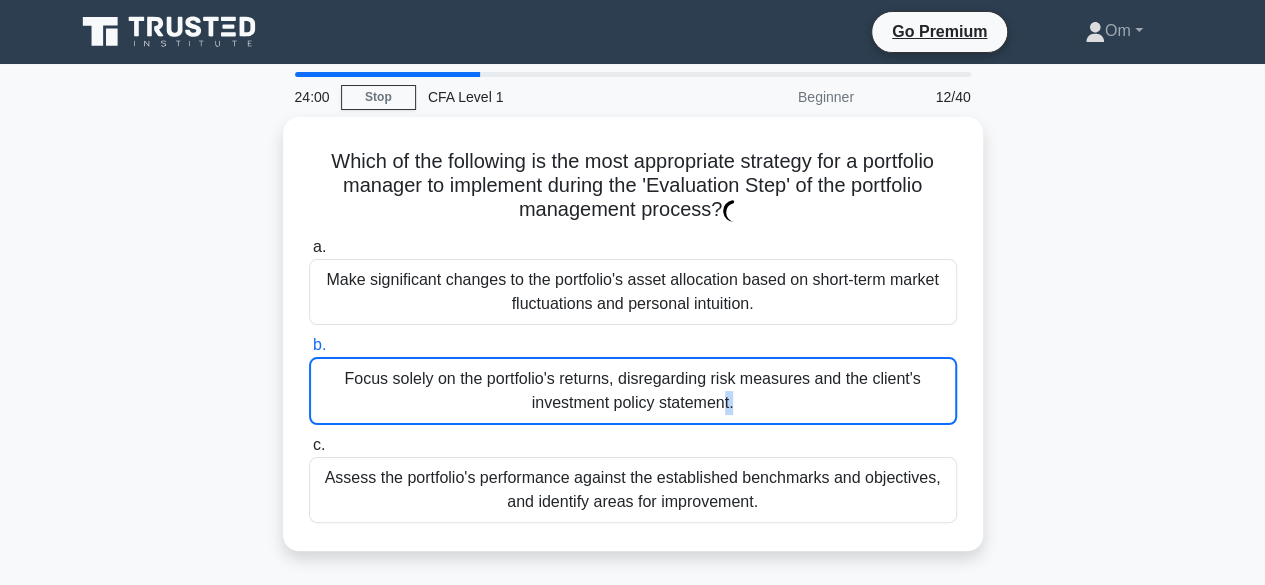 click on "b.
Focus solely on the portfolio's returns, disregarding risk measures and the client's investment policy statement." at bounding box center [309, 345] 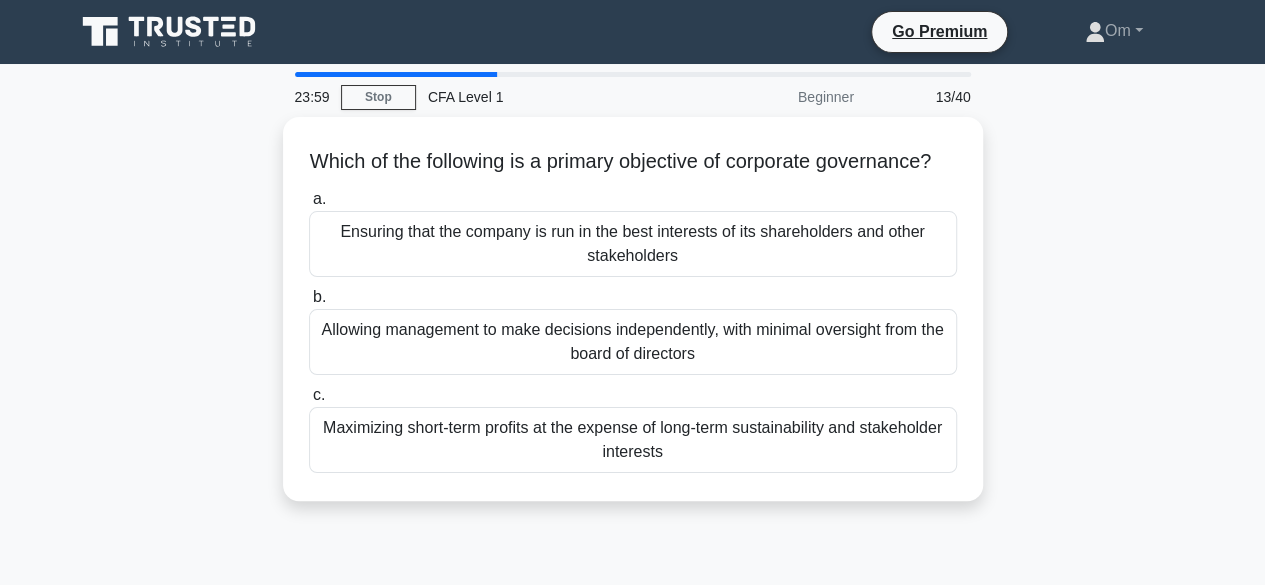 click on "c.
Maximizing short-term profits at the expense of long-term sustainability and stakeholder interests" at bounding box center [633, 428] 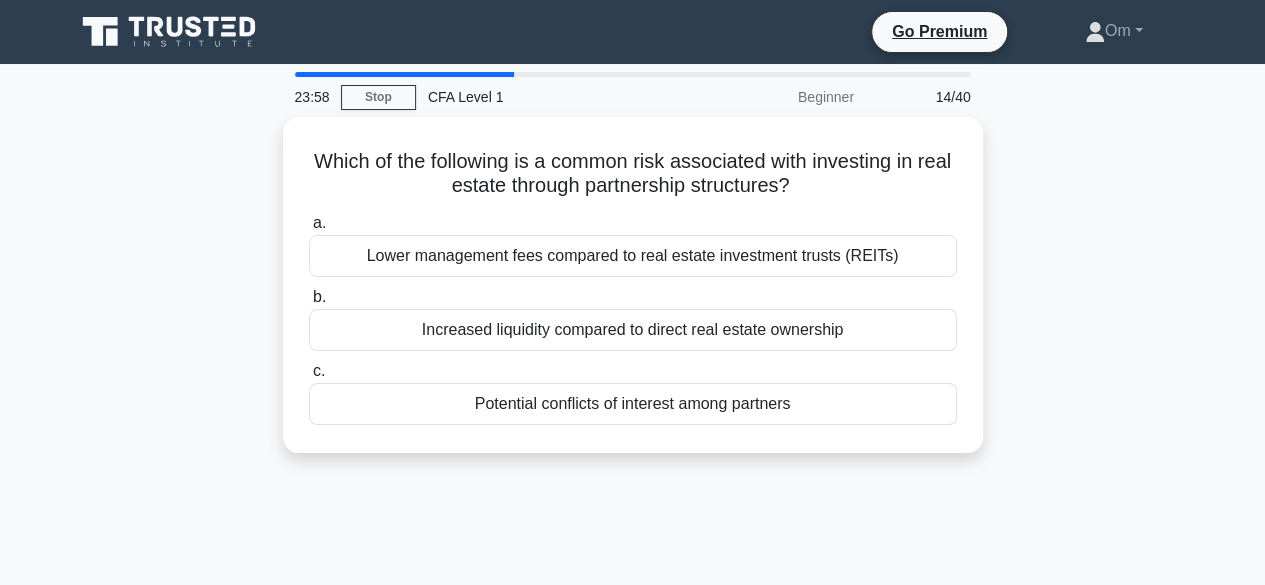 click on "Potential conflicts of interest among partners" at bounding box center (633, 404) 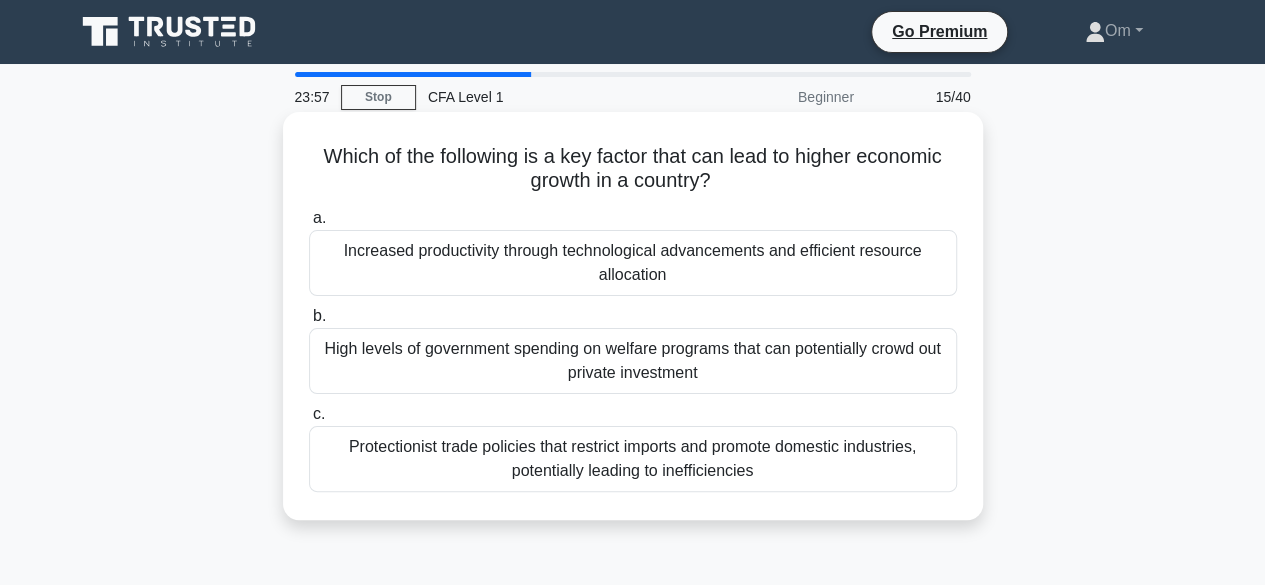 click on "High levels of government spending on welfare programs that can potentially crowd out private investment" at bounding box center (633, 361) 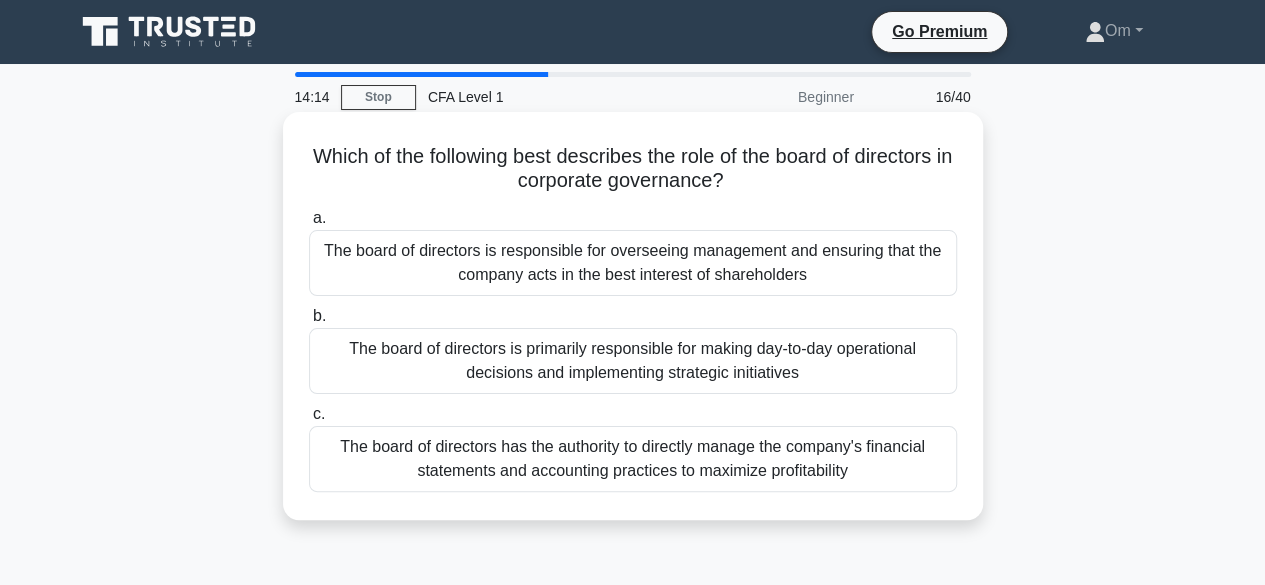 click on "The board of directors is primarily responsible for making day-to-day operational decisions and implementing strategic initiatives" at bounding box center [633, 361] 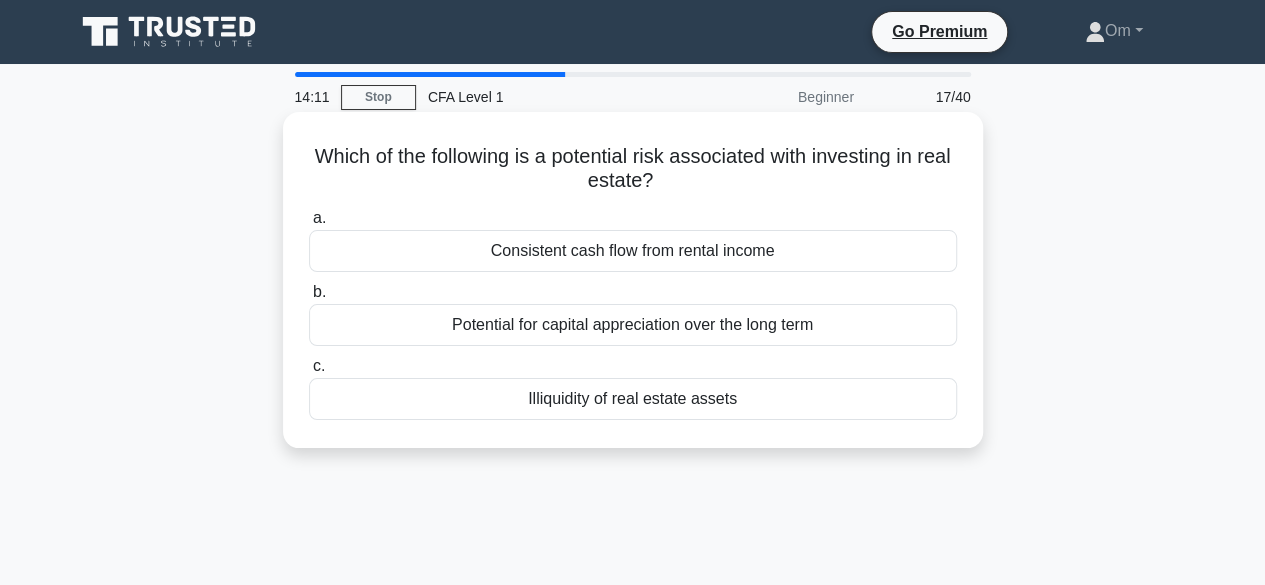 click on "Consistent cash flow from rental income" at bounding box center [633, 251] 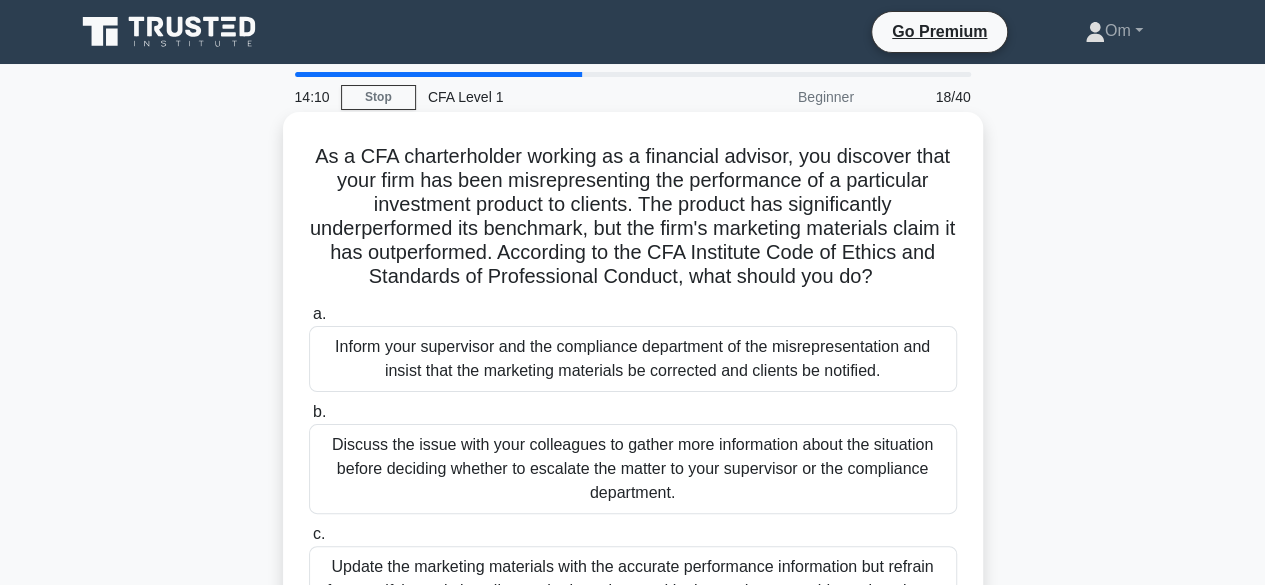 click on "Inform your supervisor and the compliance department of the misrepresentation and insist that the marketing materials be corrected and clients be notified." at bounding box center [633, 359] 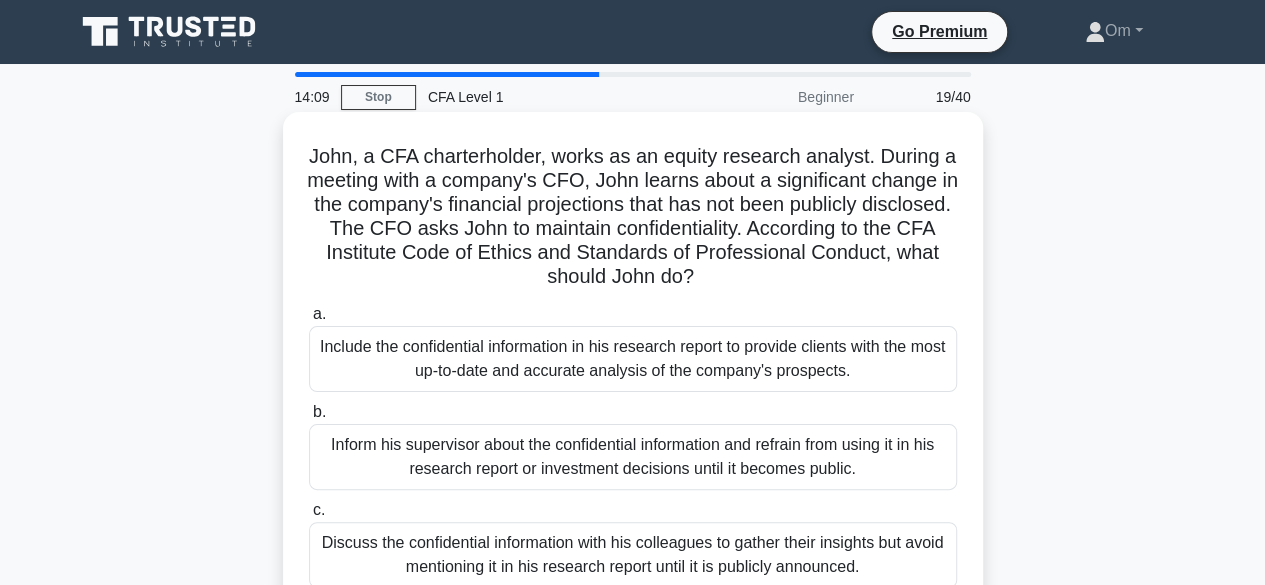 click on "Inform his supervisor about the confidential information and refrain from using it in his research report or investment decisions until it becomes public." at bounding box center (633, 457) 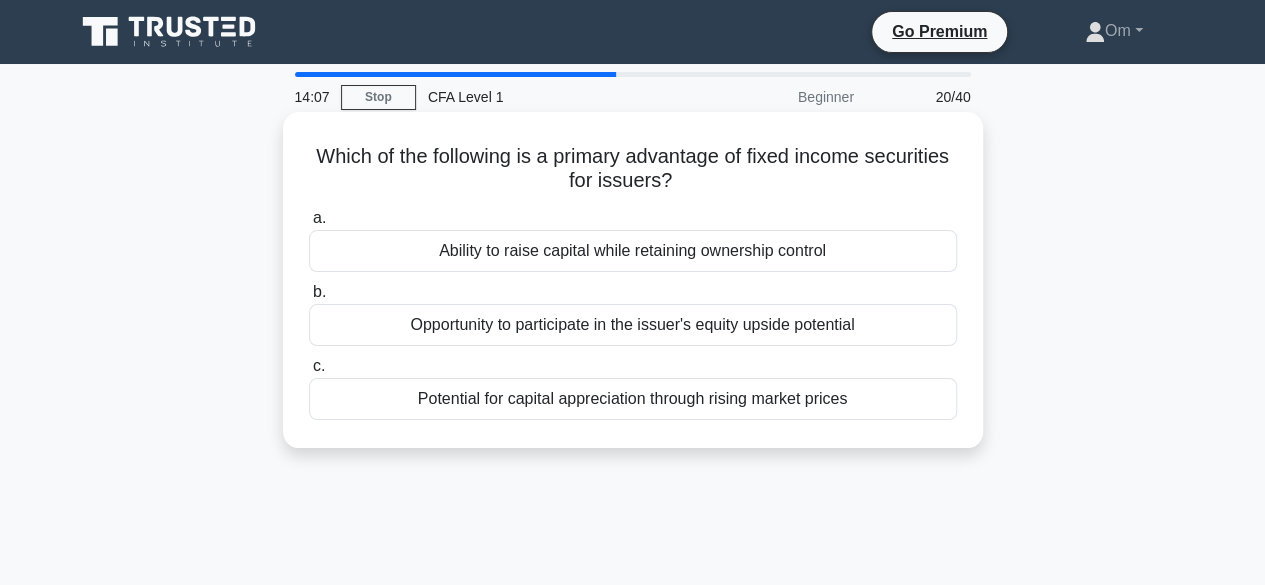 click on "Potential for capital appreciation through rising market prices" at bounding box center (633, 399) 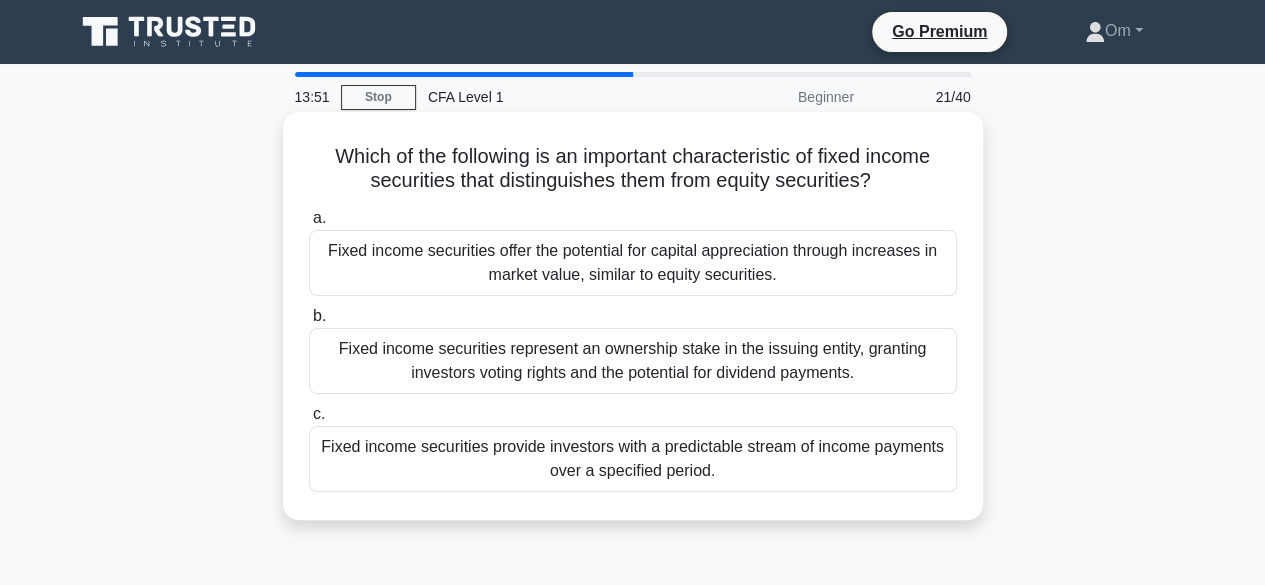 click on "Fixed income securities represent an ownership stake in the issuing entity, granting investors voting rights and the potential for dividend payments." at bounding box center (633, 361) 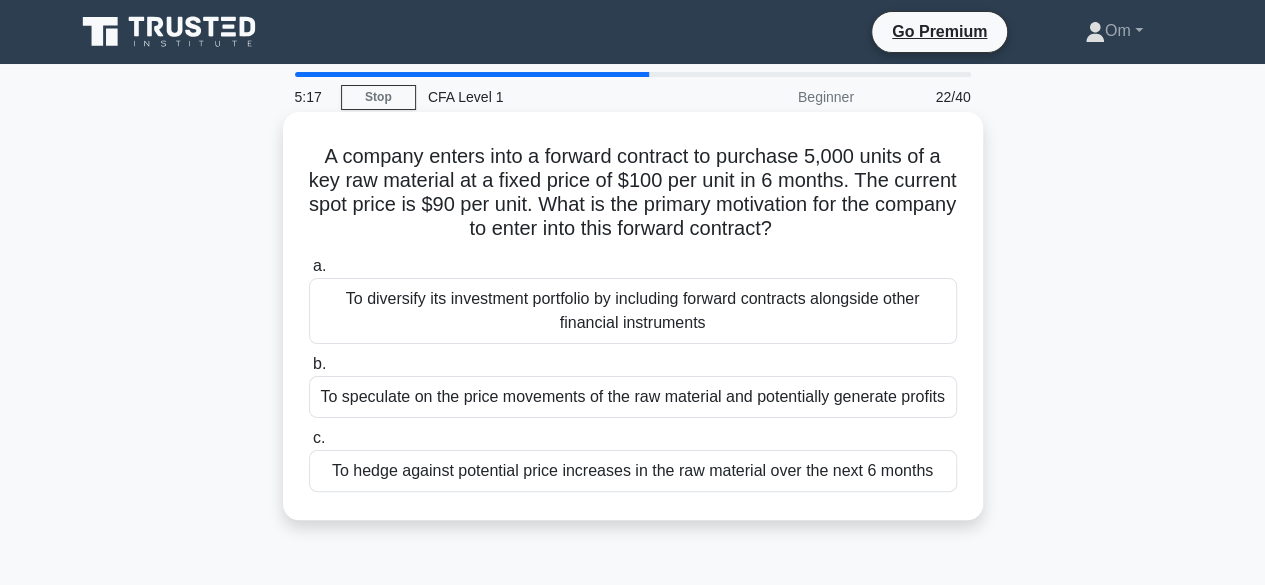 click on "To speculate on the price movements of the raw material and potentially generate profits" at bounding box center (633, 397) 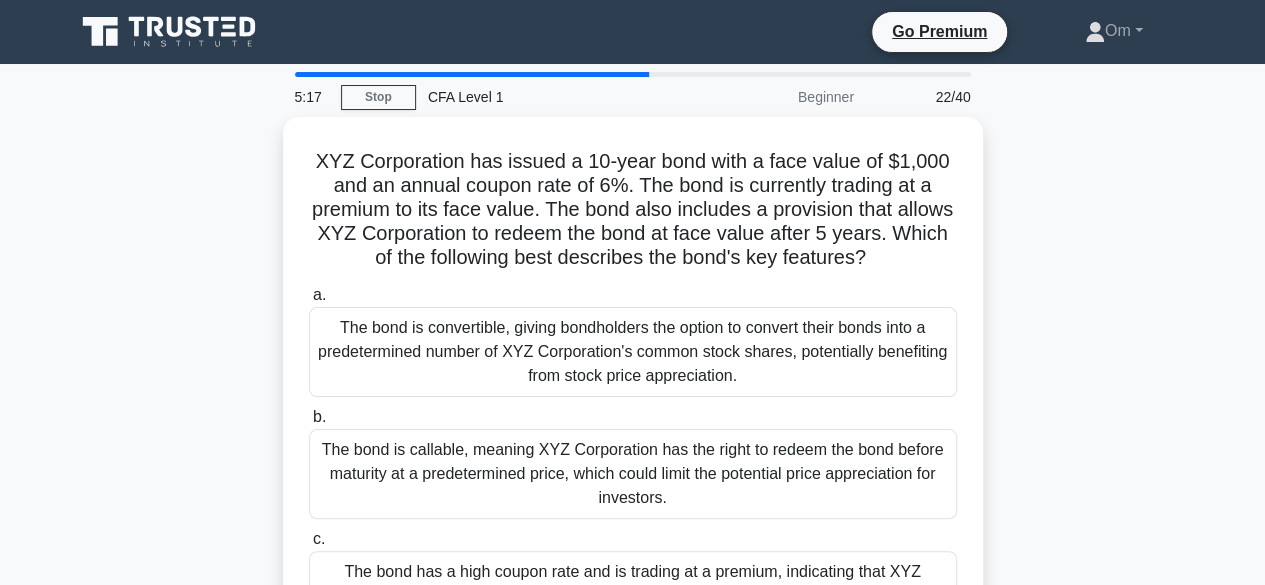 click on "The bond is convertible, giving bondholders the option to convert their bonds into a predetermined number of XYZ Corporation's common stock shares, potentially benefiting from stock price appreciation." at bounding box center [633, 352] 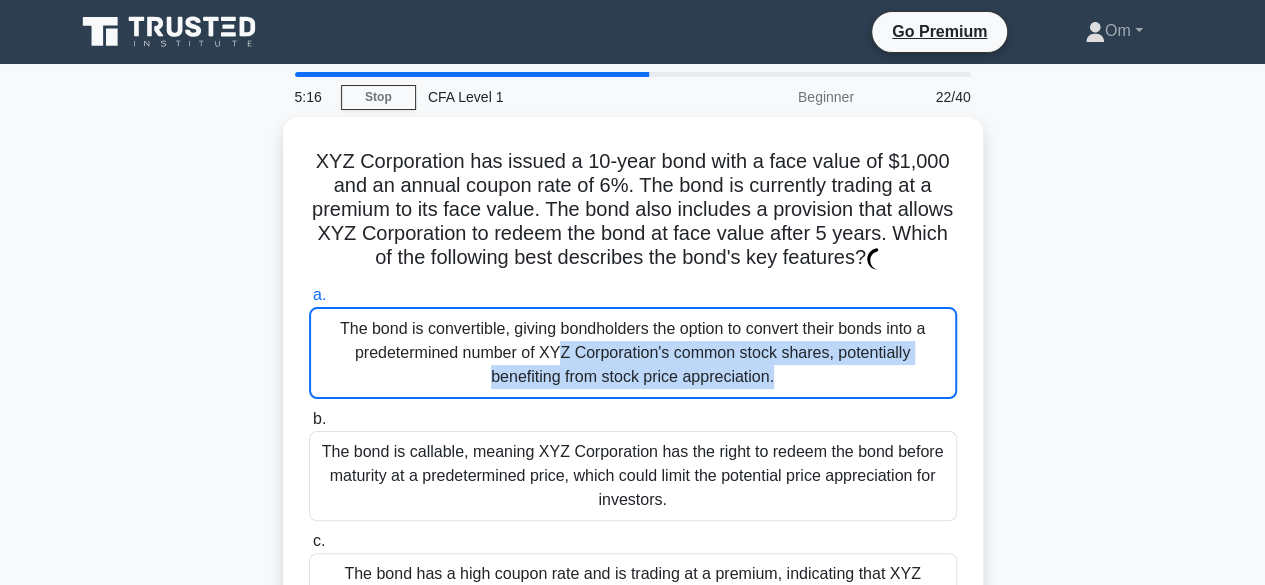 click on "The bond is convertible, giving bondholders the option to convert their bonds into a predetermined number of XYZ Corporation's common stock shares, potentially benefiting from stock price appreciation." at bounding box center [633, 353] 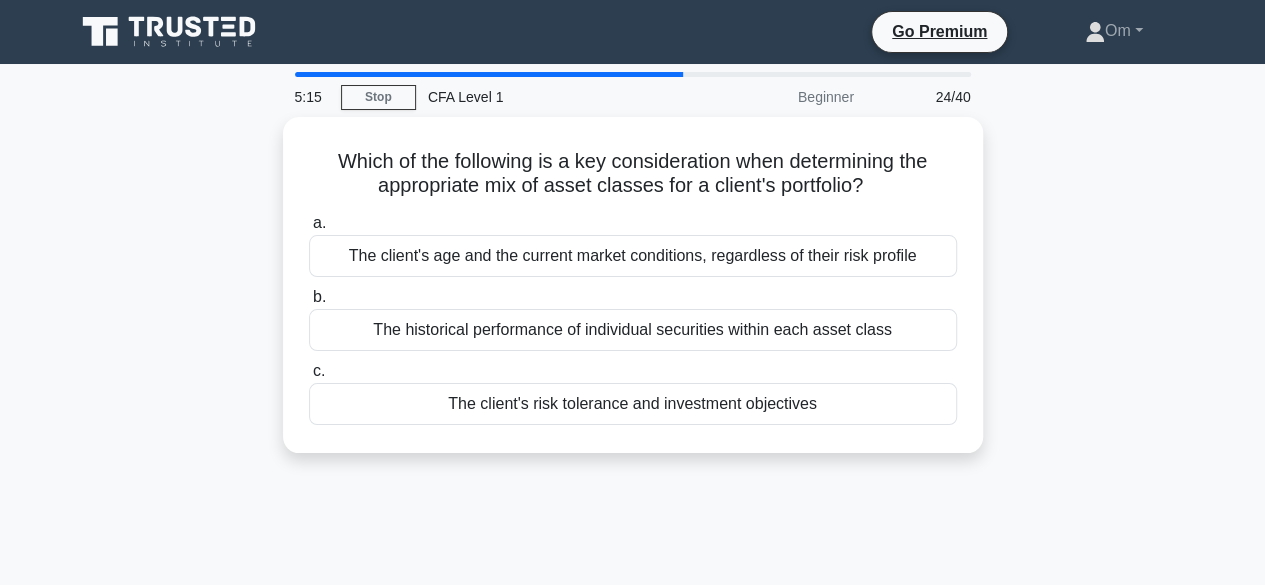 click on "The client's risk tolerance and investment objectives" at bounding box center (633, 404) 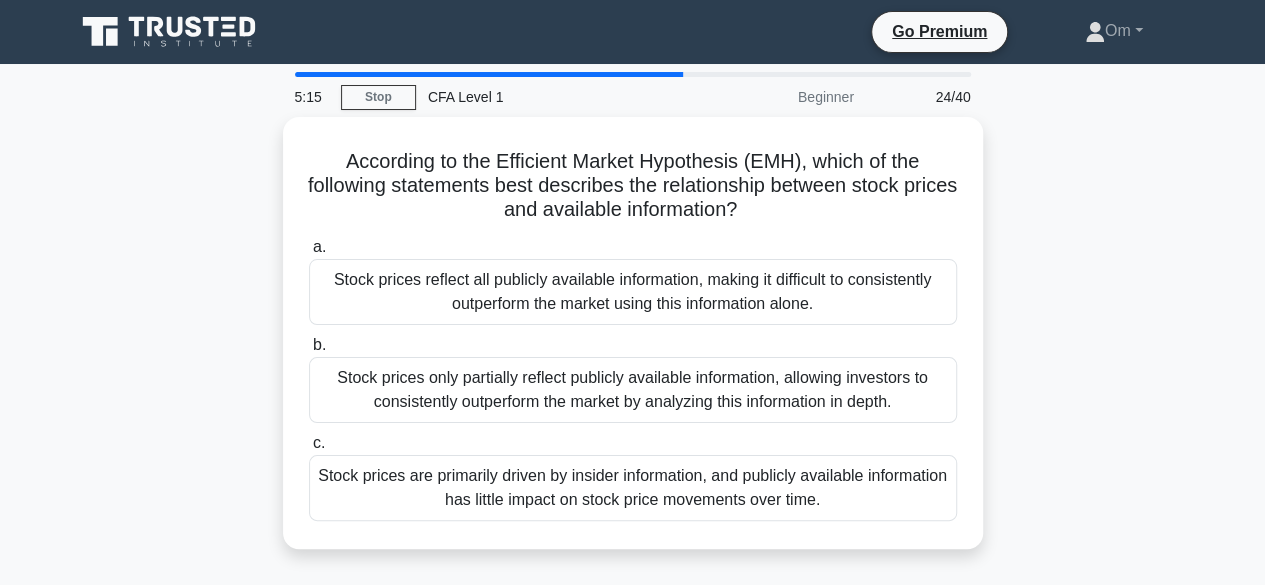 click on "Stock prices only partially reflect publicly available information, allowing investors to consistently outperform the market by analyzing this information in depth." at bounding box center [633, 390] 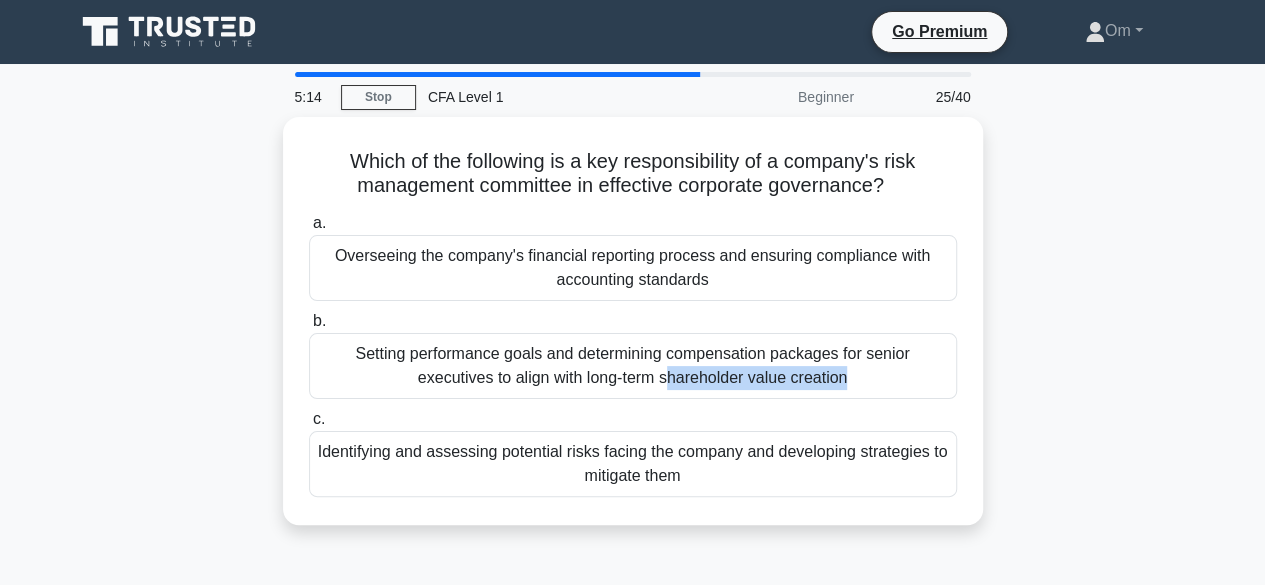 click on "Setting performance goals and determining compensation packages for senior executives to align with long-term shareholder value creation" at bounding box center (633, 366) 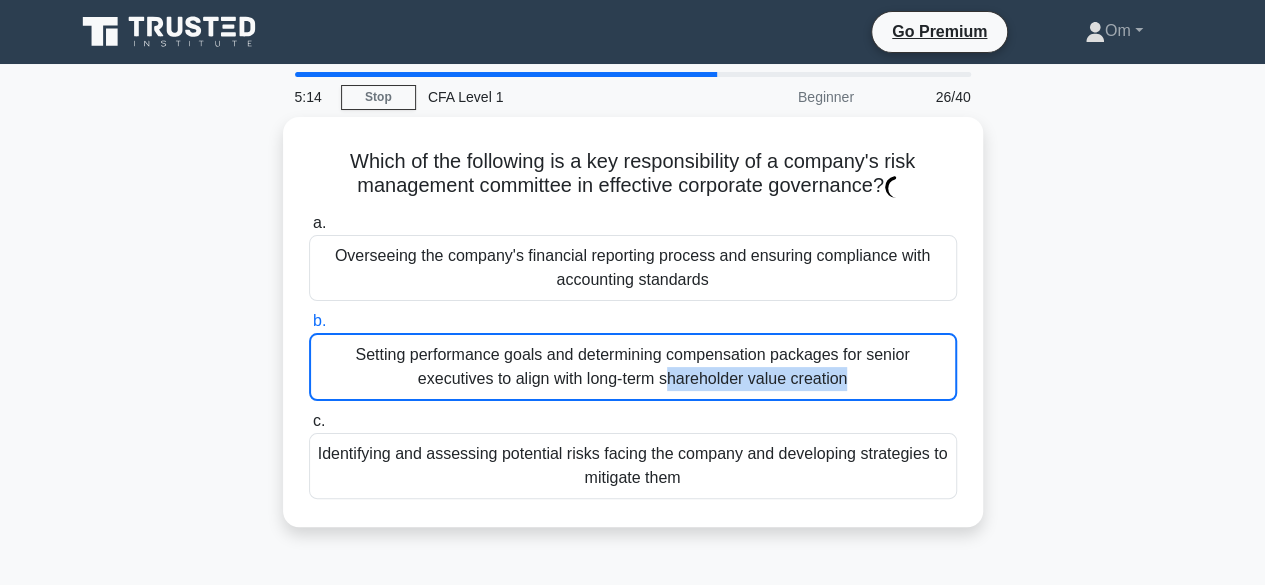 click on "Setting performance goals and determining compensation packages for senior executives to align with long-term shareholder value creation" at bounding box center [633, 367] 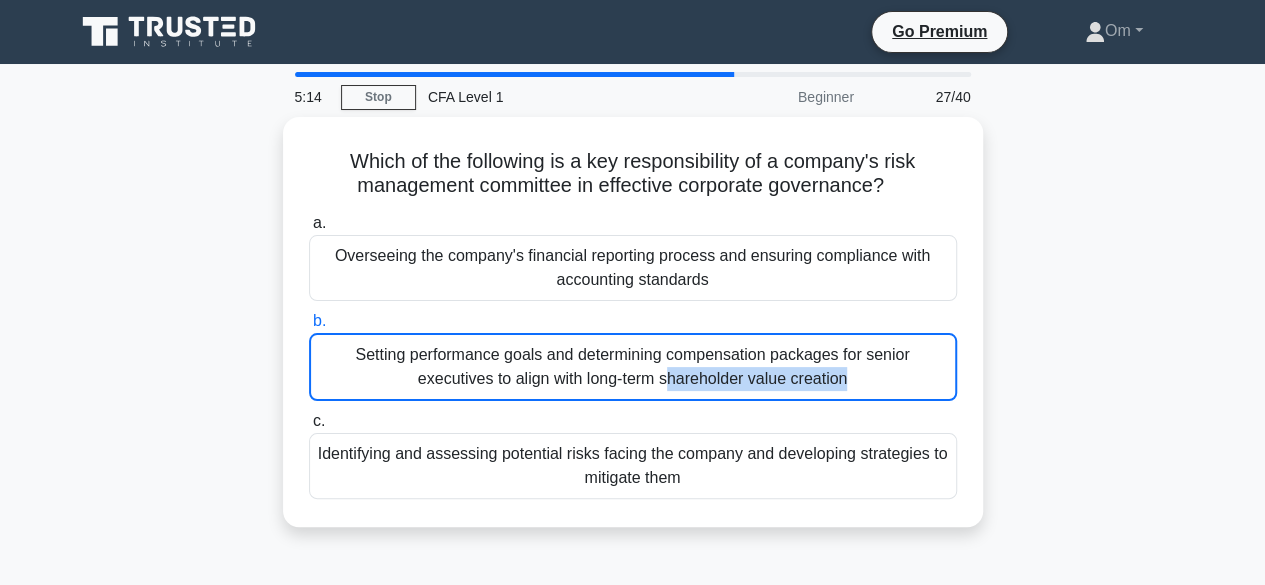 click on "Setting performance goals and determining compensation packages for senior executives to align with long-term shareholder value creation" at bounding box center (633, 367) 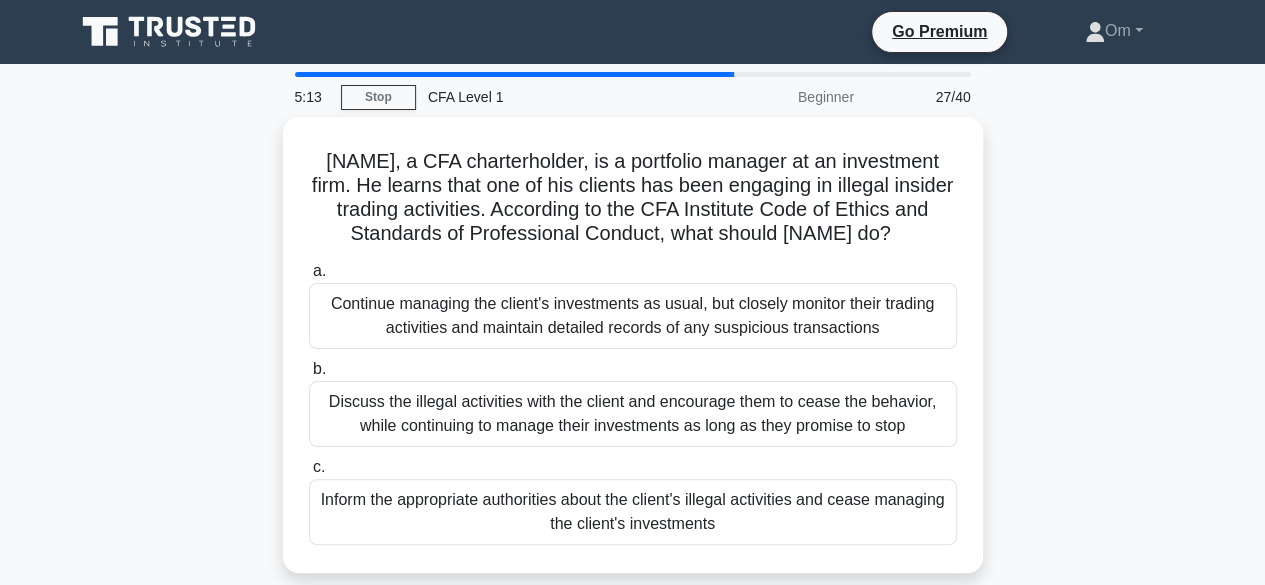 click on "Discuss the illegal activities with the client and encourage them to cease the behavior, while continuing to manage their investments as long as they promise to stop" at bounding box center (633, 414) 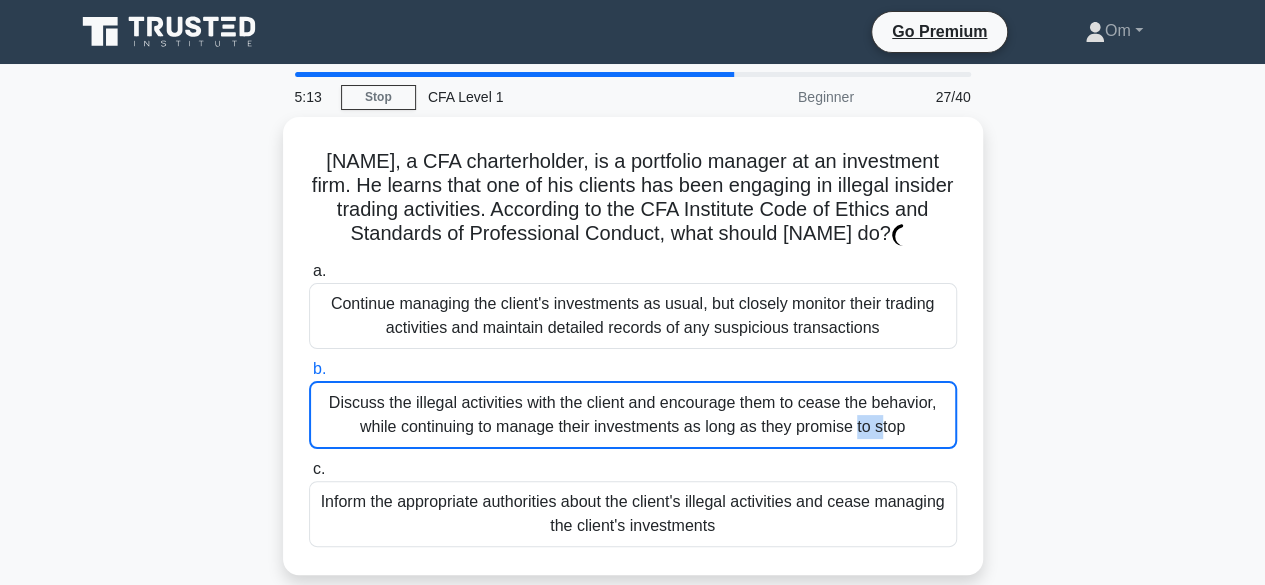 click on "Discuss the illegal activities with the client and encourage them to cease the behavior, while continuing to manage their investments as long as they promise to stop" at bounding box center (633, 415) 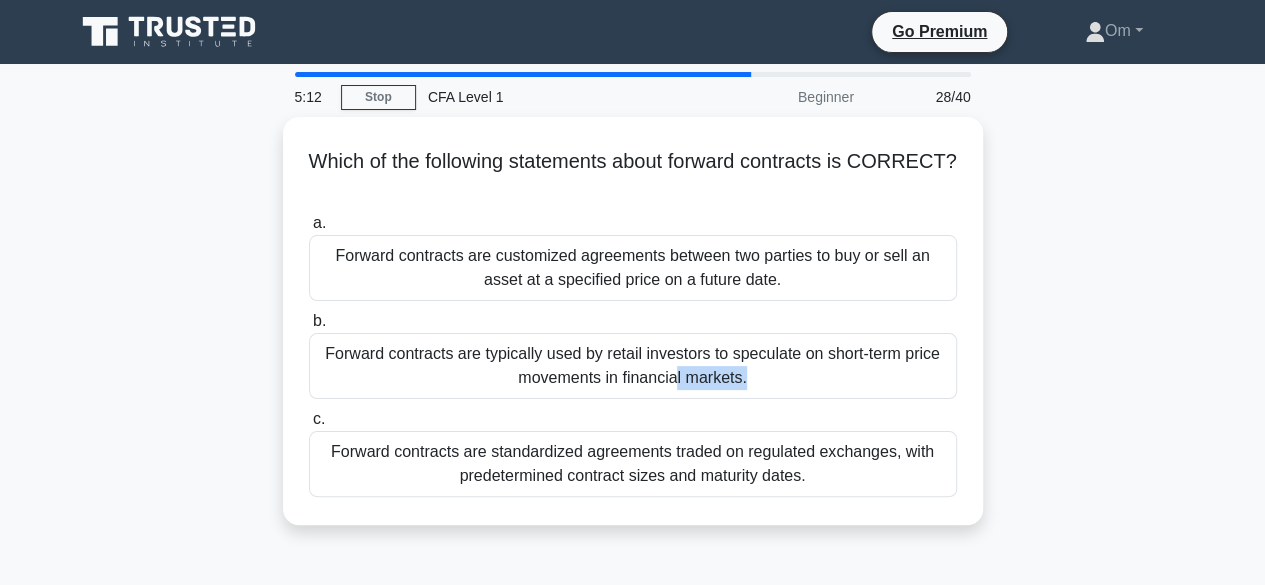 click on "Forward contracts are typically used by retail investors to speculate on short-term price movements in financial markets." at bounding box center (633, 366) 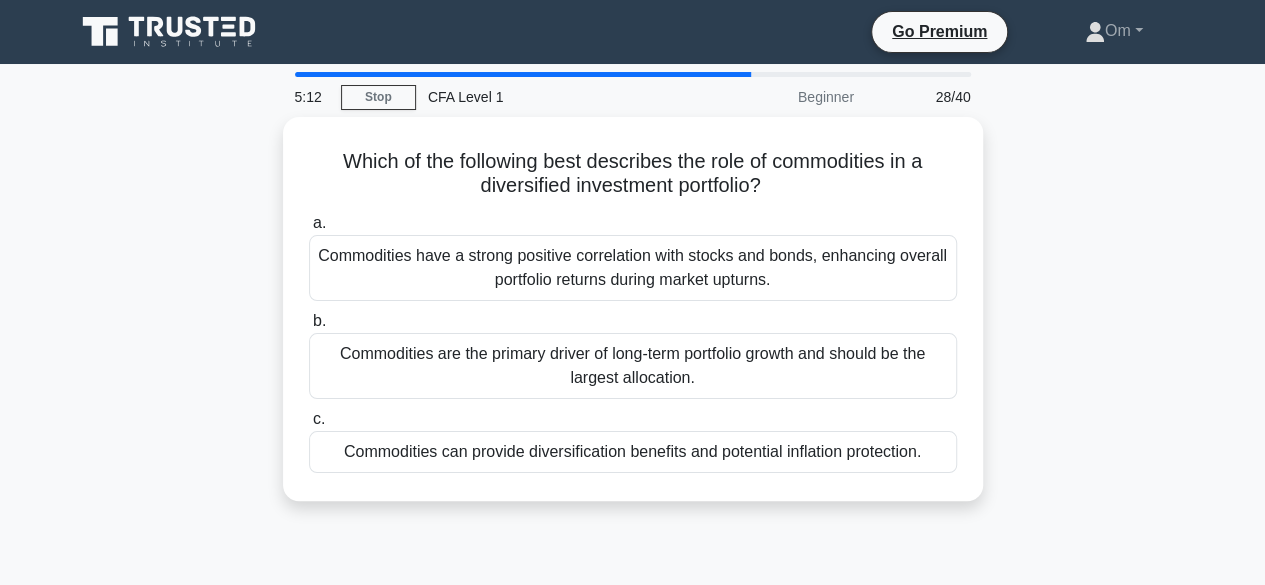 click on "Commodities are the primary driver of long-term portfolio growth and should be the largest allocation." at bounding box center (633, 366) 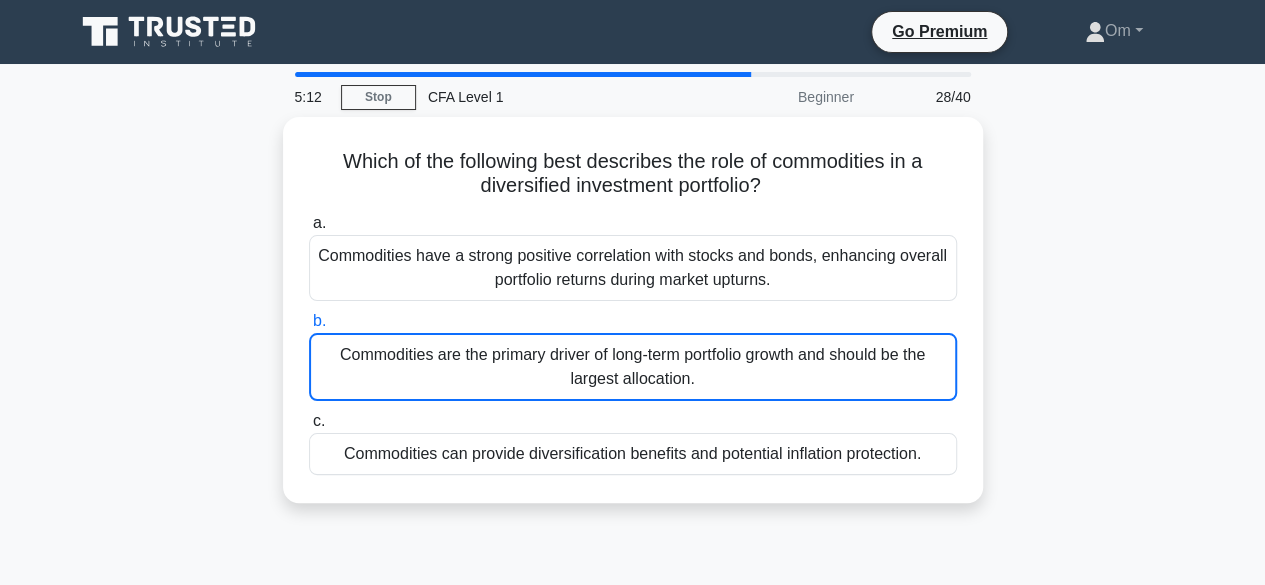 click on "Commodities are the primary driver of long-term portfolio growth and should be the largest allocation." at bounding box center (633, 367) 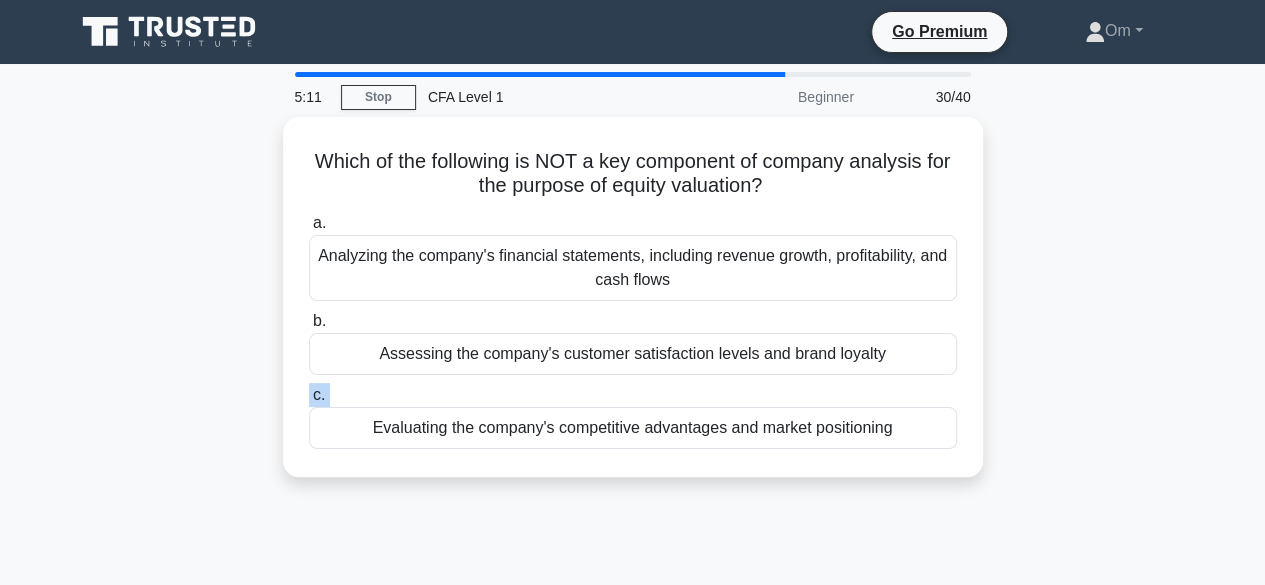 click on "c.
Evaluating the company's competitive advantages and market positioning" at bounding box center (633, 416) 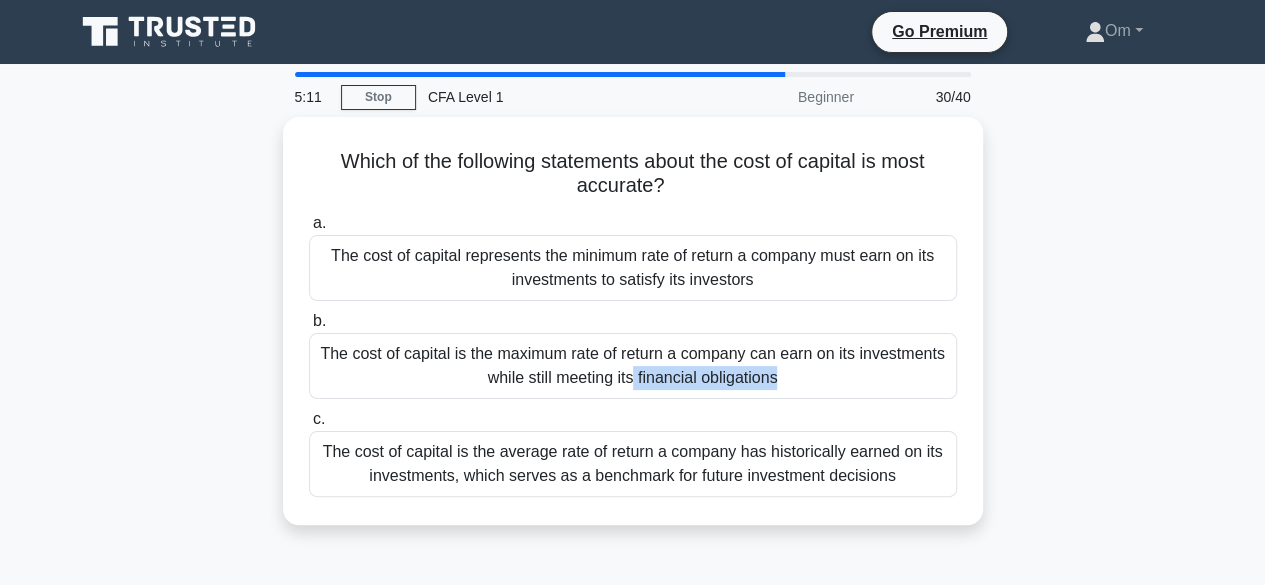 click on "The cost of capital is the maximum rate of return a company can earn on its investments while still meeting its financial obligations" at bounding box center (633, 366) 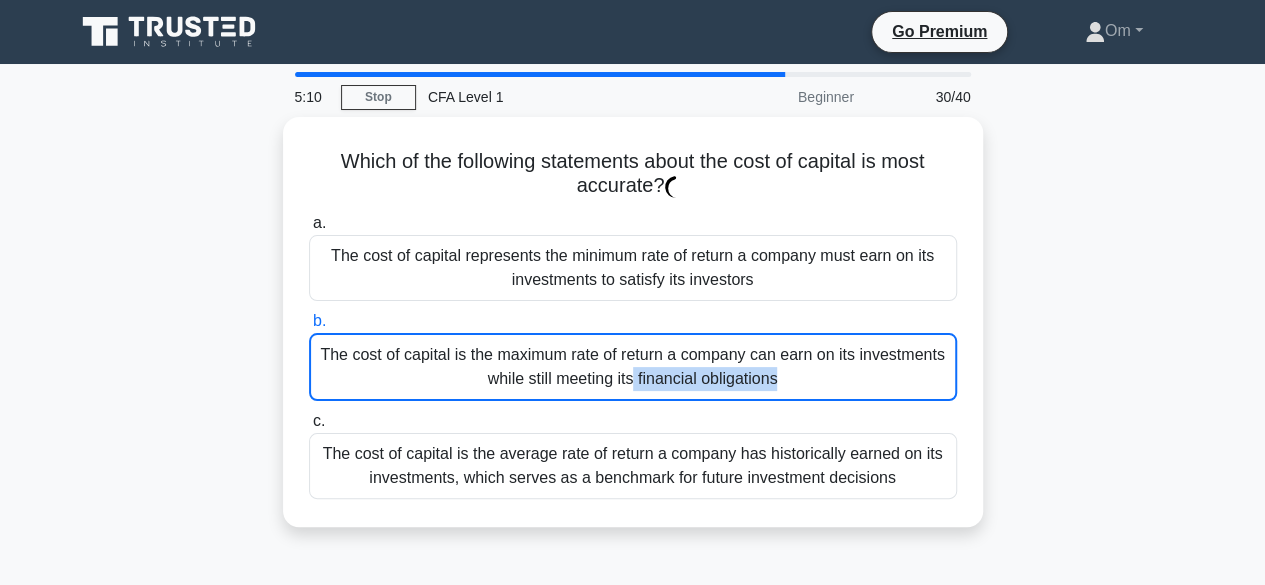 click on "The cost of capital is the maximum rate of return a company can earn on its investments while still meeting its financial obligations" at bounding box center (633, 367) 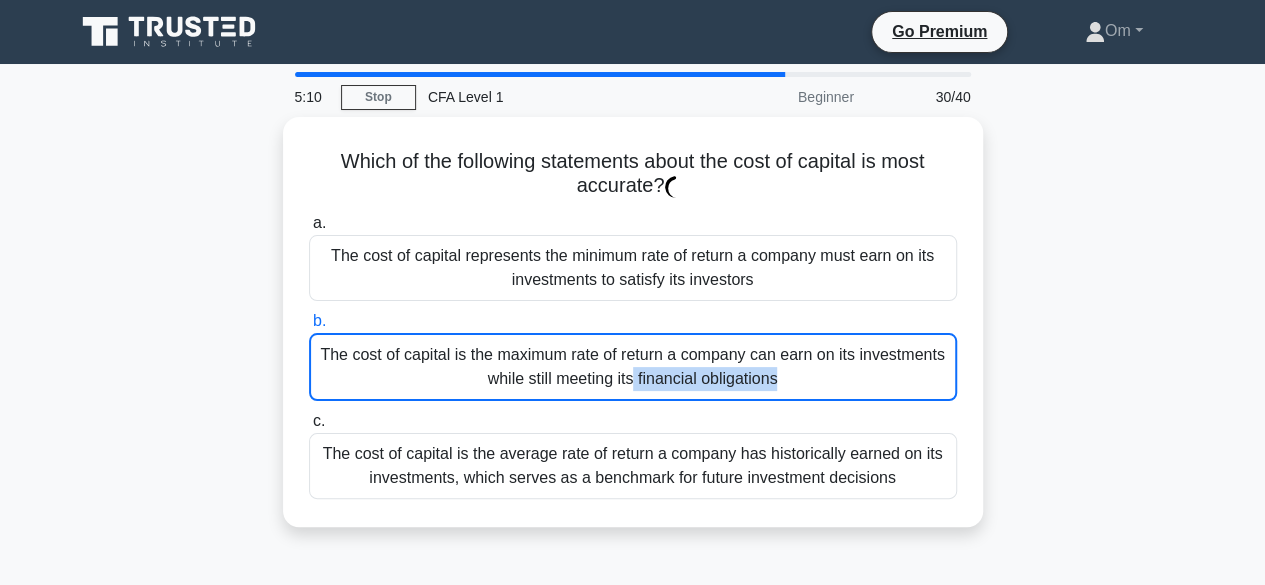 click on "b.
The cost of capital is the maximum rate of return a company can earn on its investments while still meeting its financial obligations" at bounding box center (309, 321) 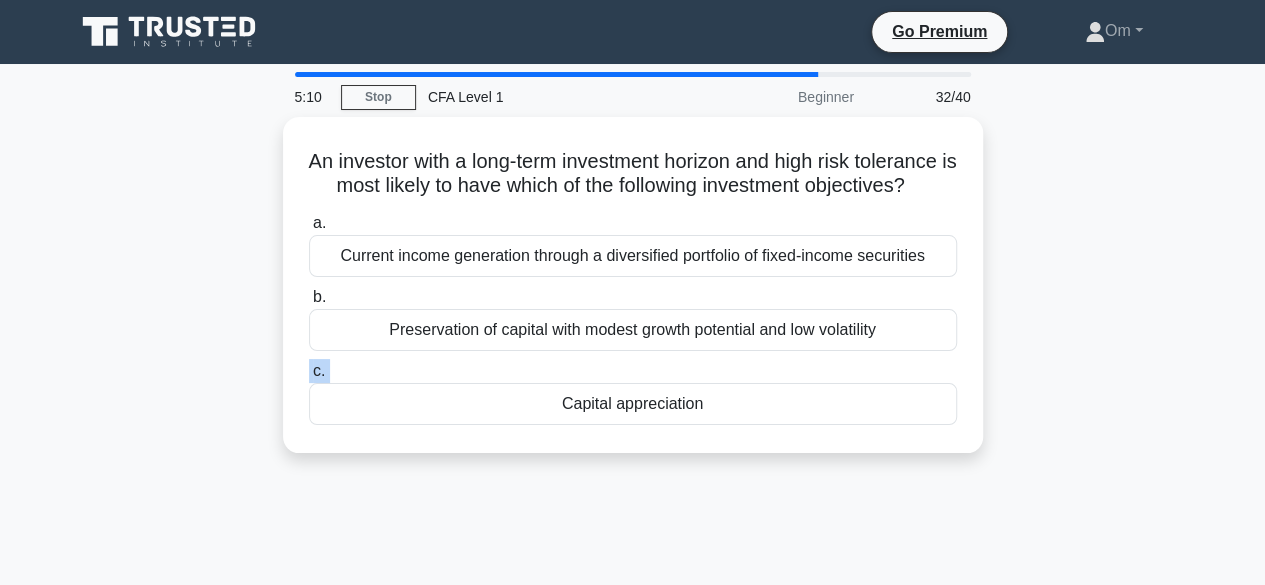 click on "c.
Capital appreciation" at bounding box center [633, 392] 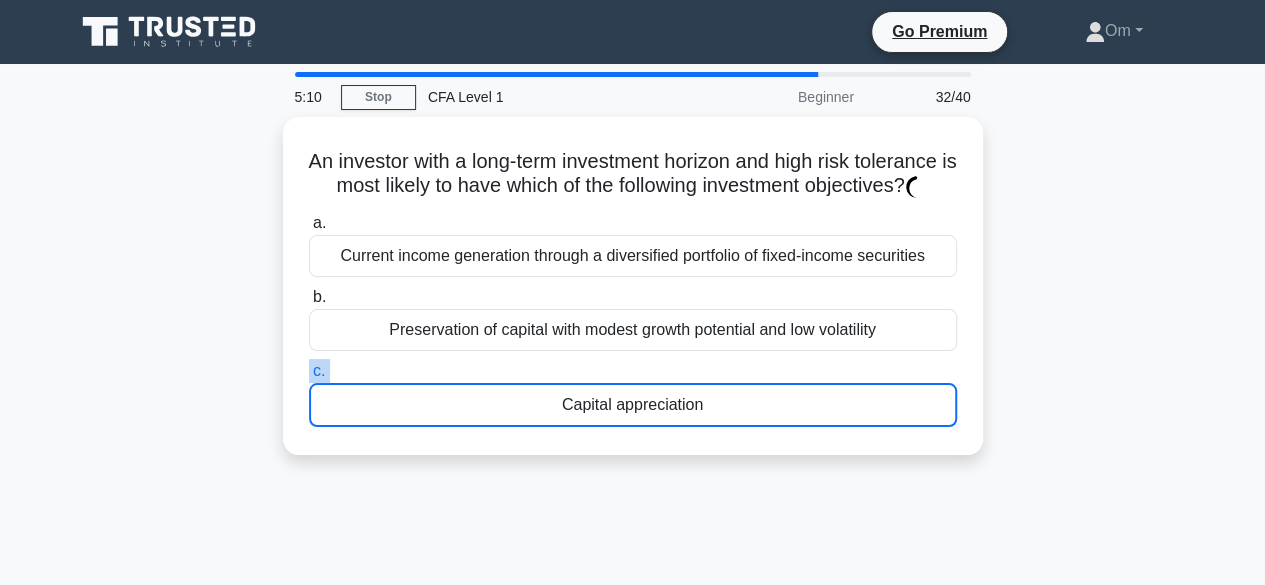 click on "c.
Capital appreciation" at bounding box center [633, 393] 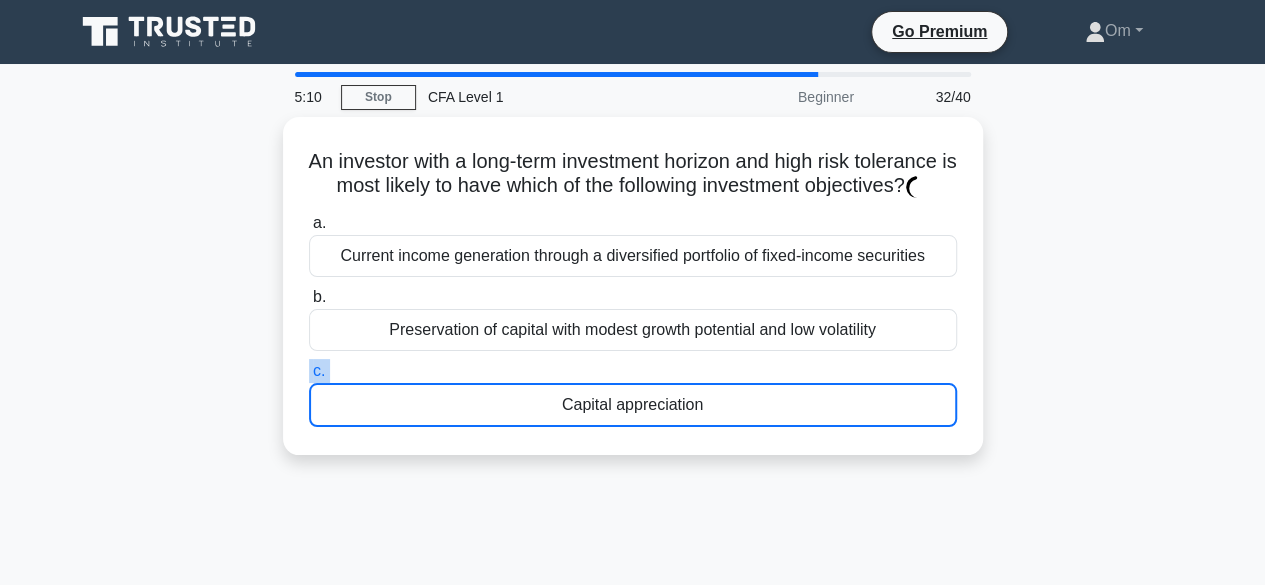 click on "c.
Capital appreciation" at bounding box center (309, 371) 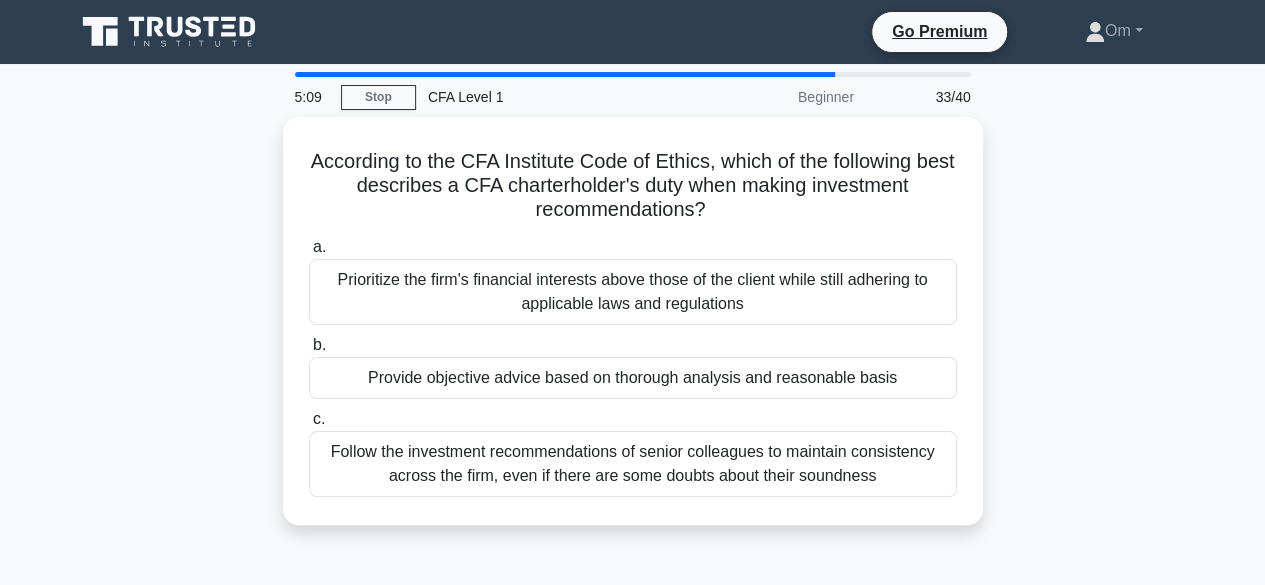 click on "Provide objective advice based on thorough analysis and reasonable basis" at bounding box center [633, 378] 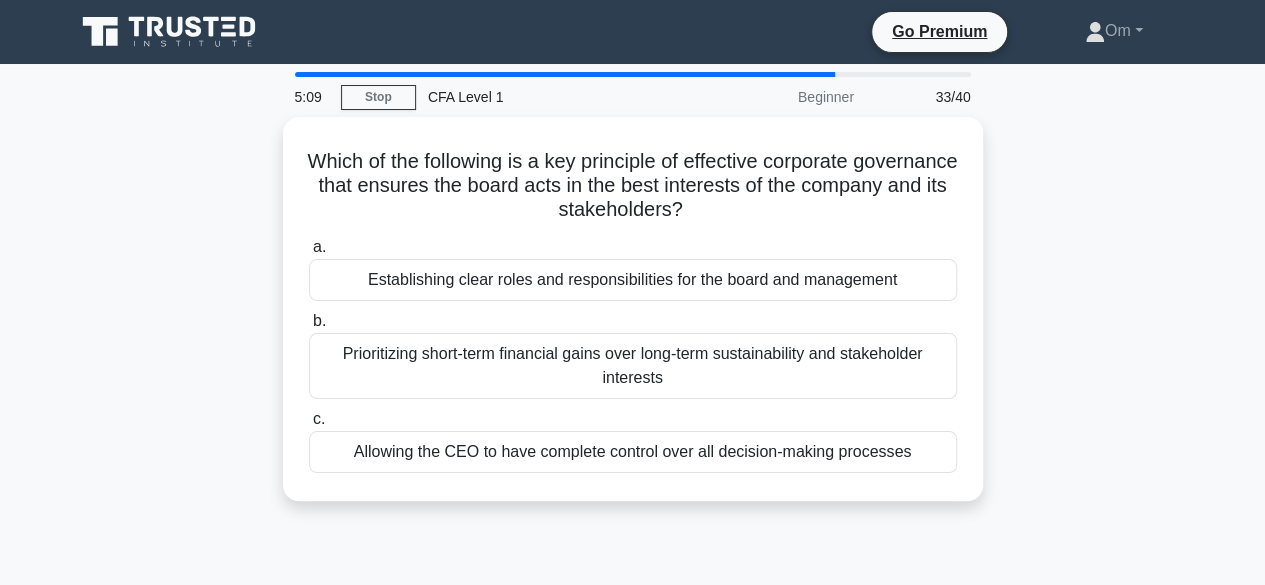 click on "Prioritizing short-term financial gains over long-term sustainability and stakeholder interests" at bounding box center [633, 366] 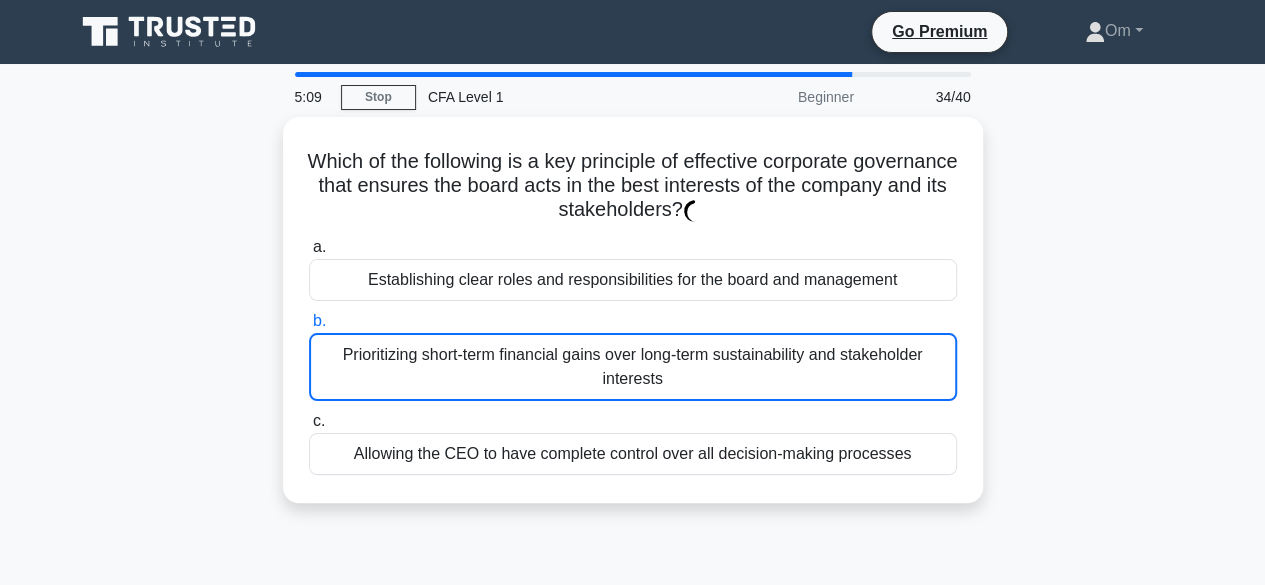click on "Prioritizing short-term financial gains over long-term sustainability and stakeholder interests" at bounding box center (633, 367) 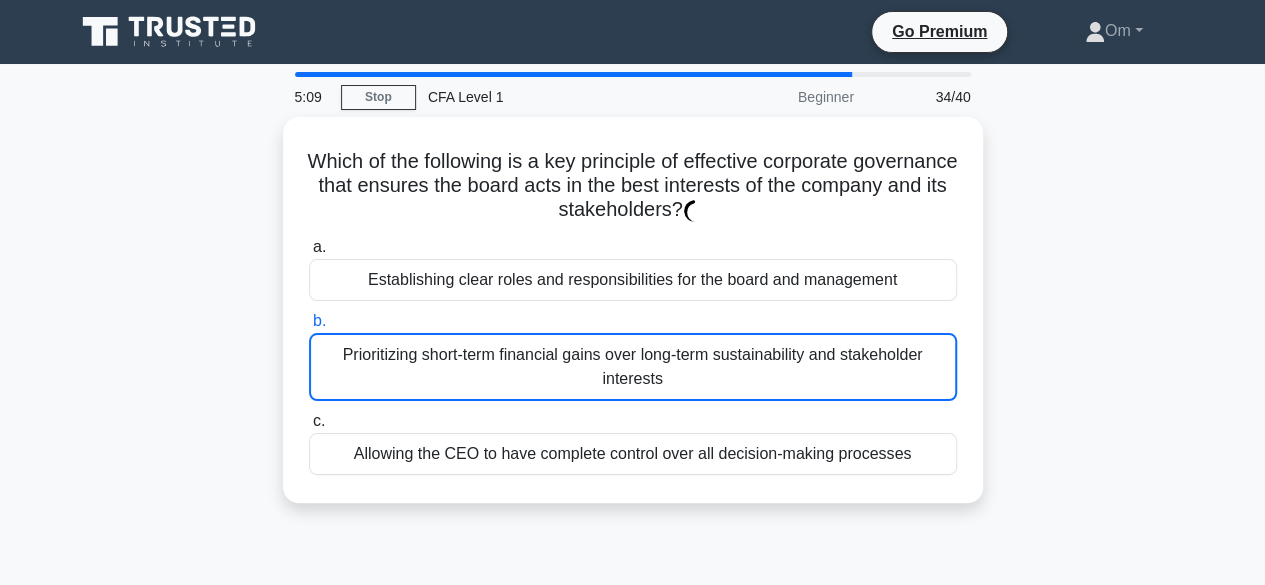 click on "b.
Prioritizing short-term financial gains over long-term sustainability and stakeholder interests" at bounding box center [309, 321] 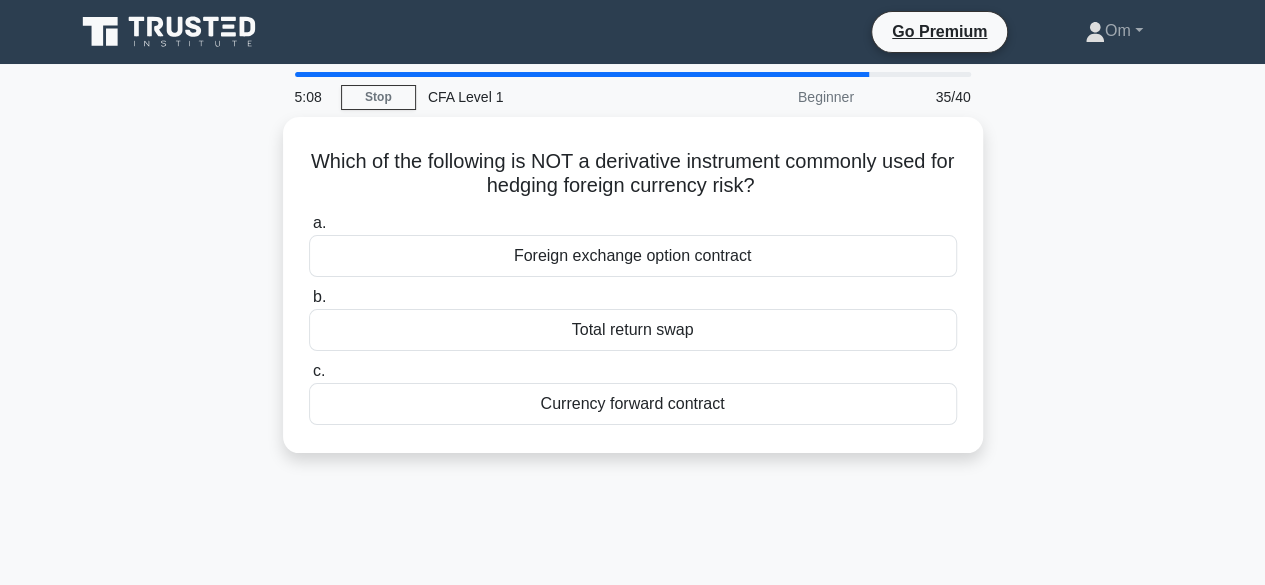 click on "Currency forward contract" at bounding box center (633, 404) 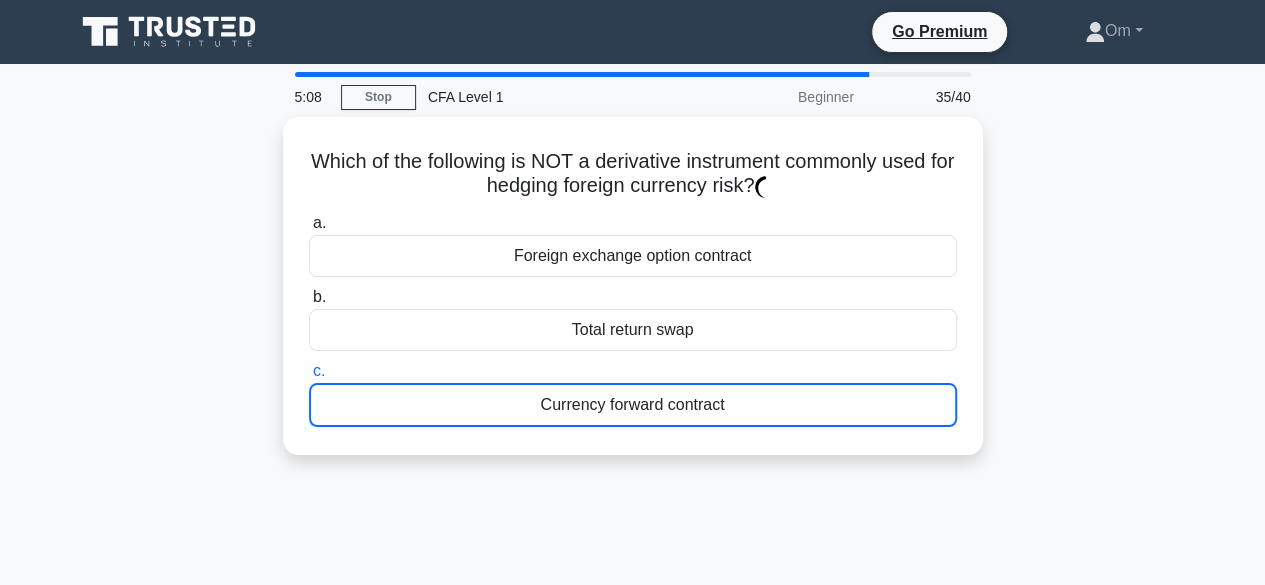 click on "Currency forward contract" at bounding box center [633, 405] 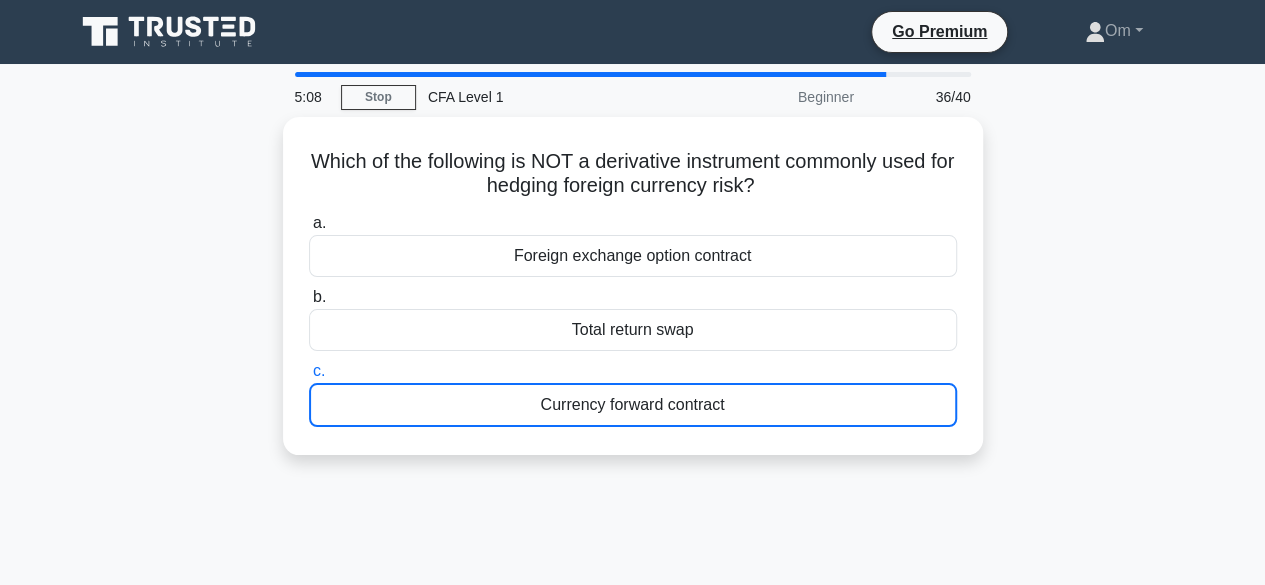 click on "Currency forward contract" at bounding box center (633, 405) 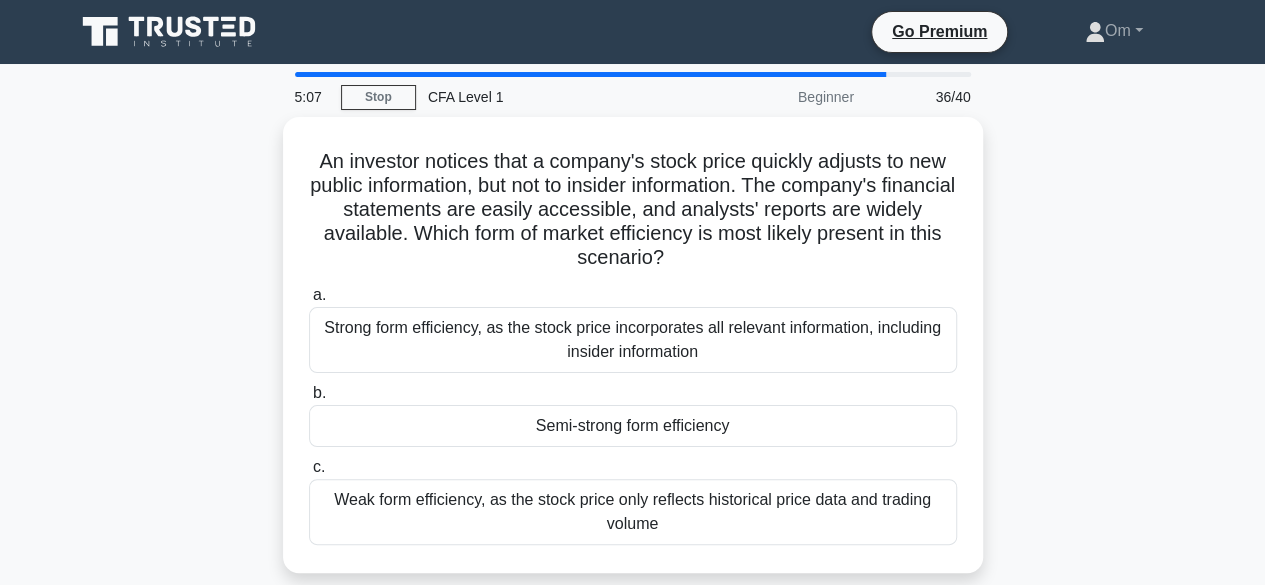 click on "b.
Semi-strong form efficiency" at bounding box center (633, 414) 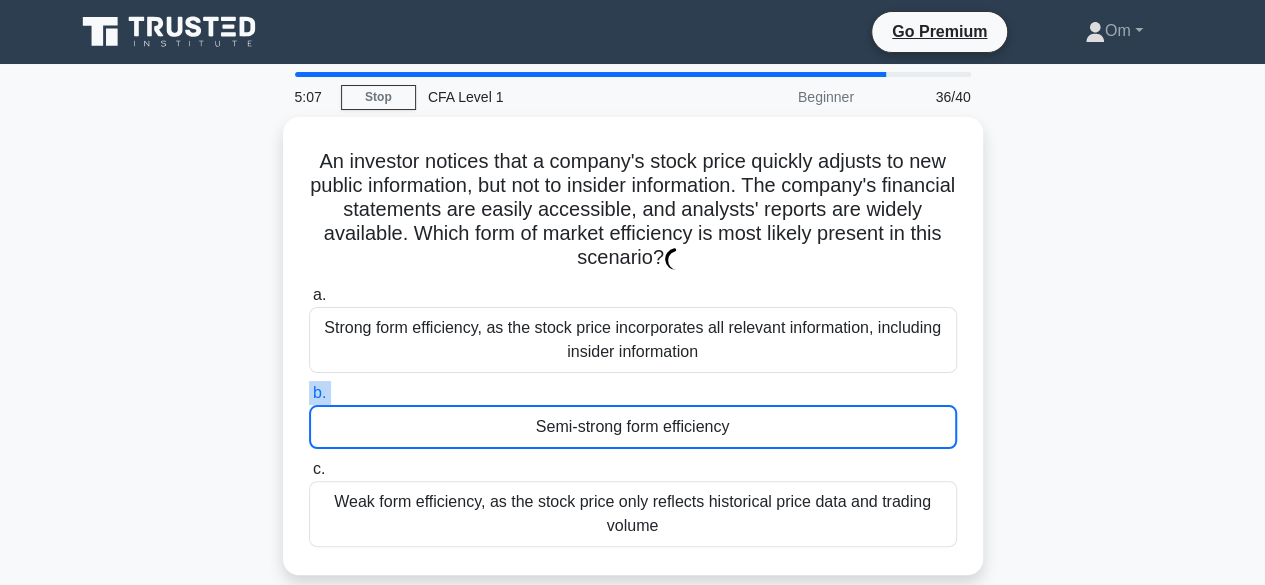click on "b.
Semi-strong form efficiency" at bounding box center [633, 415] 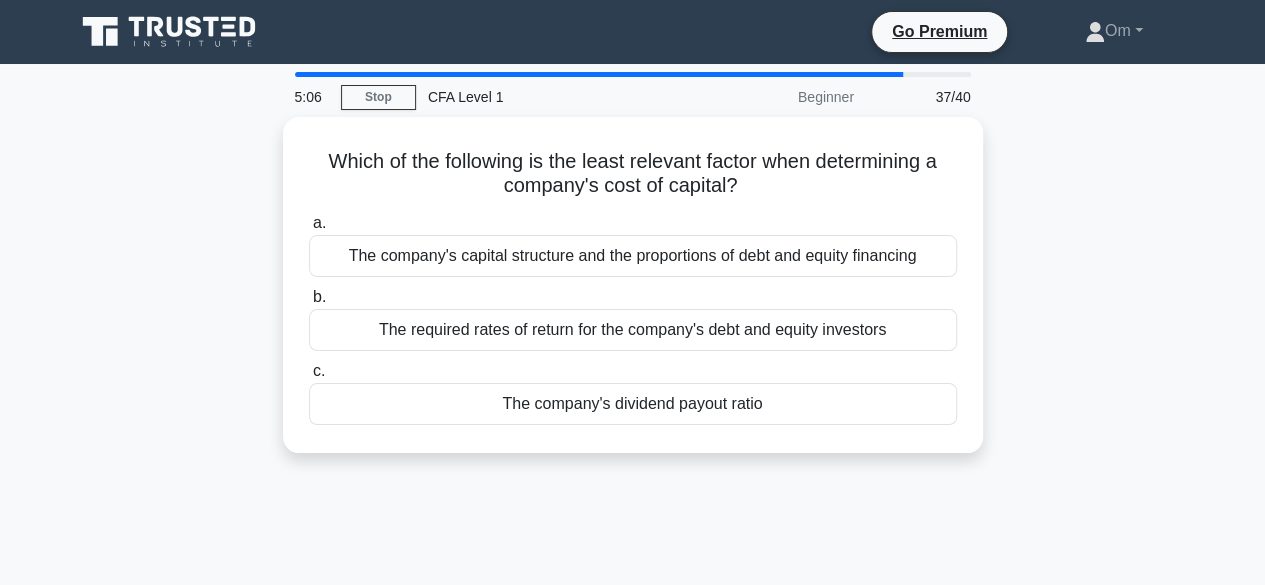 click on "The company's dividend payout ratio" at bounding box center [633, 404] 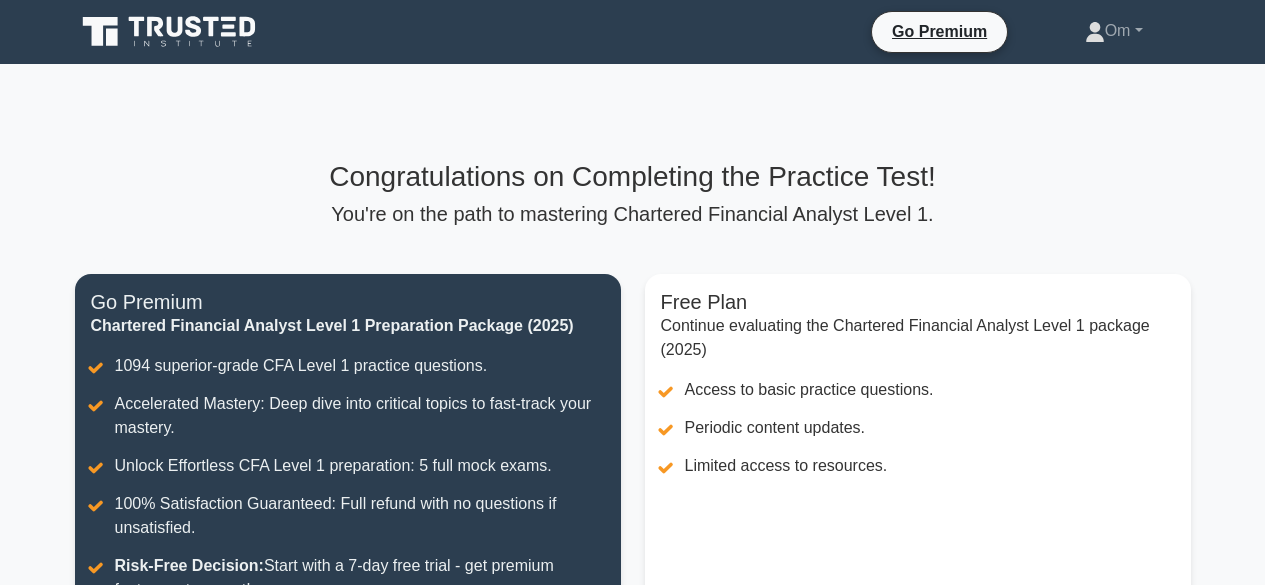 scroll, scrollTop: 0, scrollLeft: 0, axis: both 